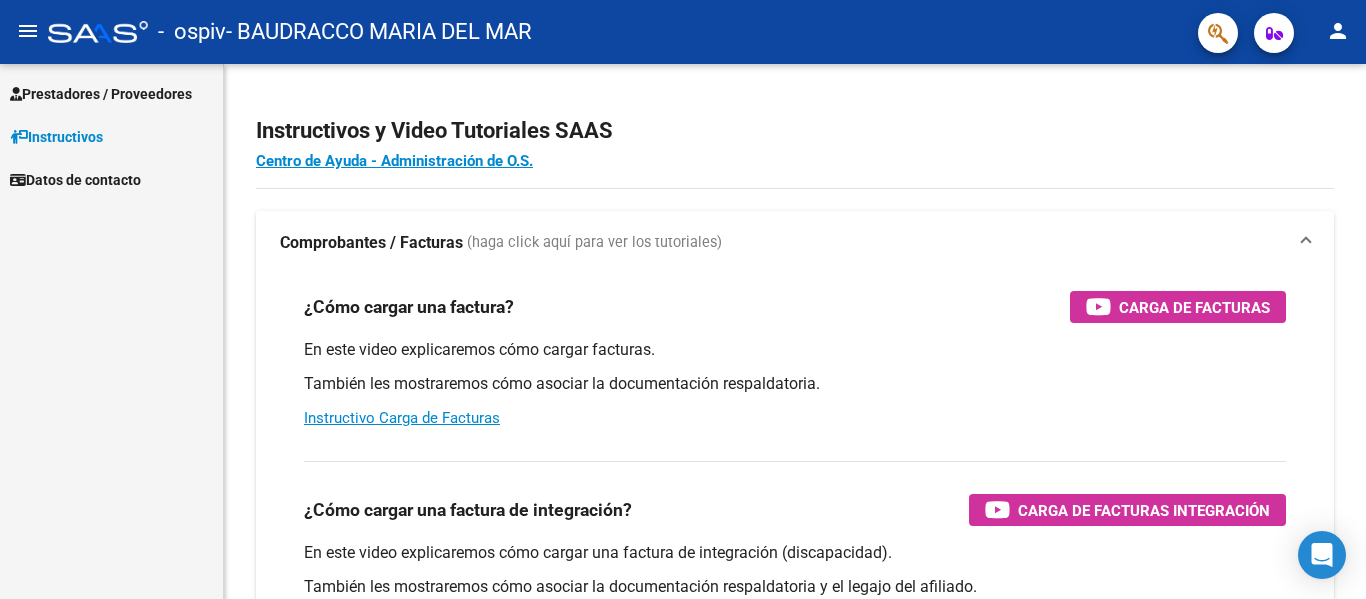 scroll, scrollTop: 0, scrollLeft: 0, axis: both 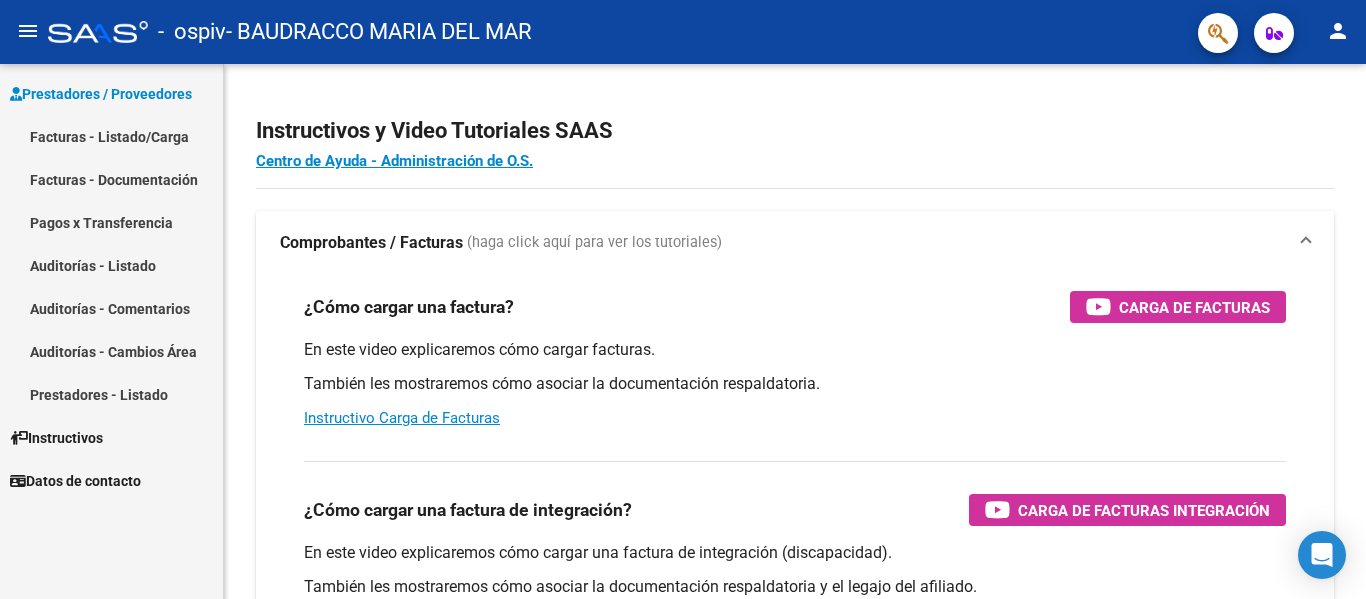 click on "Facturas - Listado/Carga" at bounding box center (111, 136) 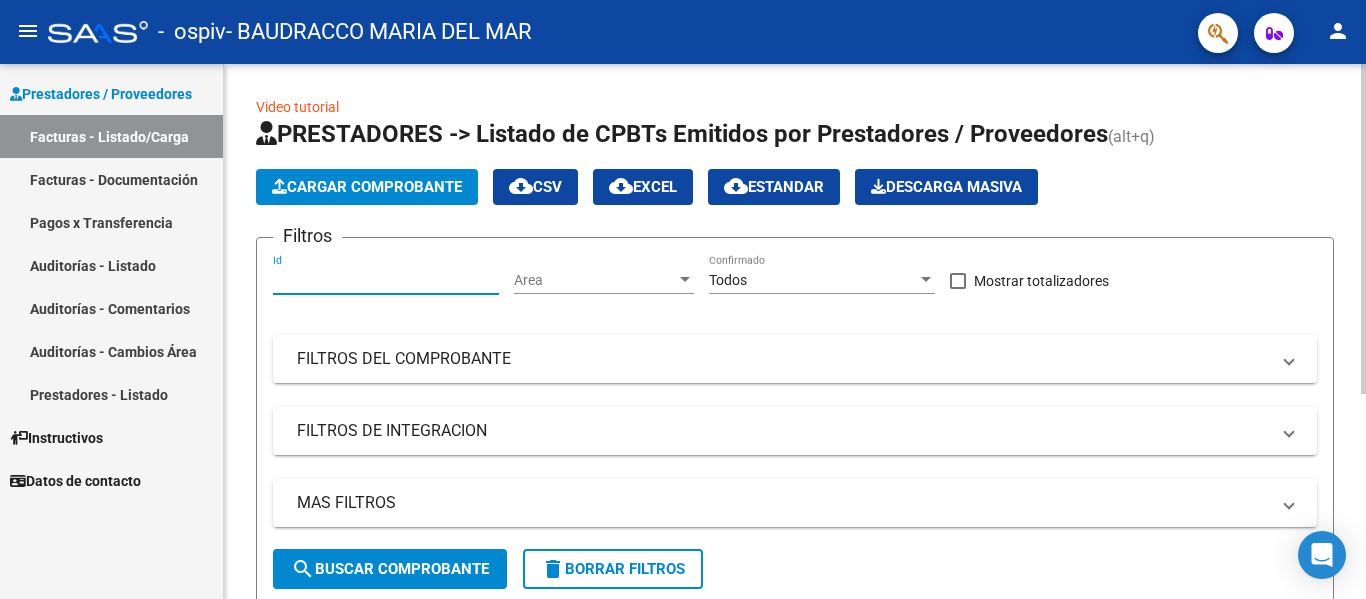 click on "Id" at bounding box center [386, 280] 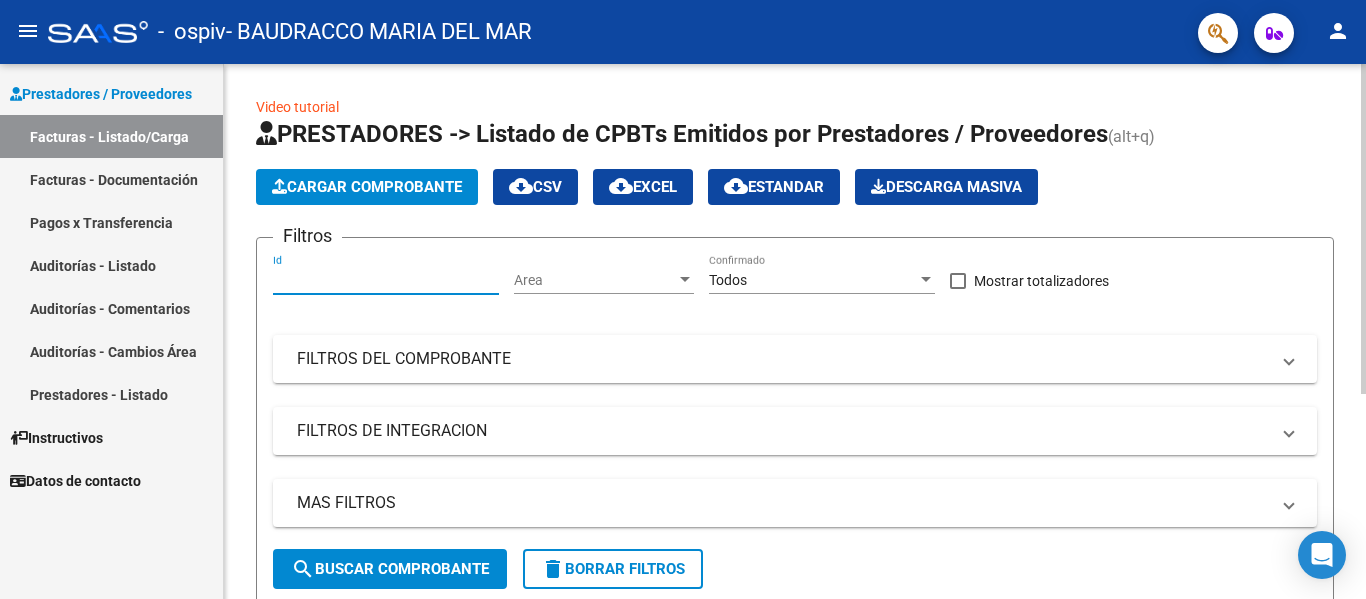 click on "Cargar Comprobante" 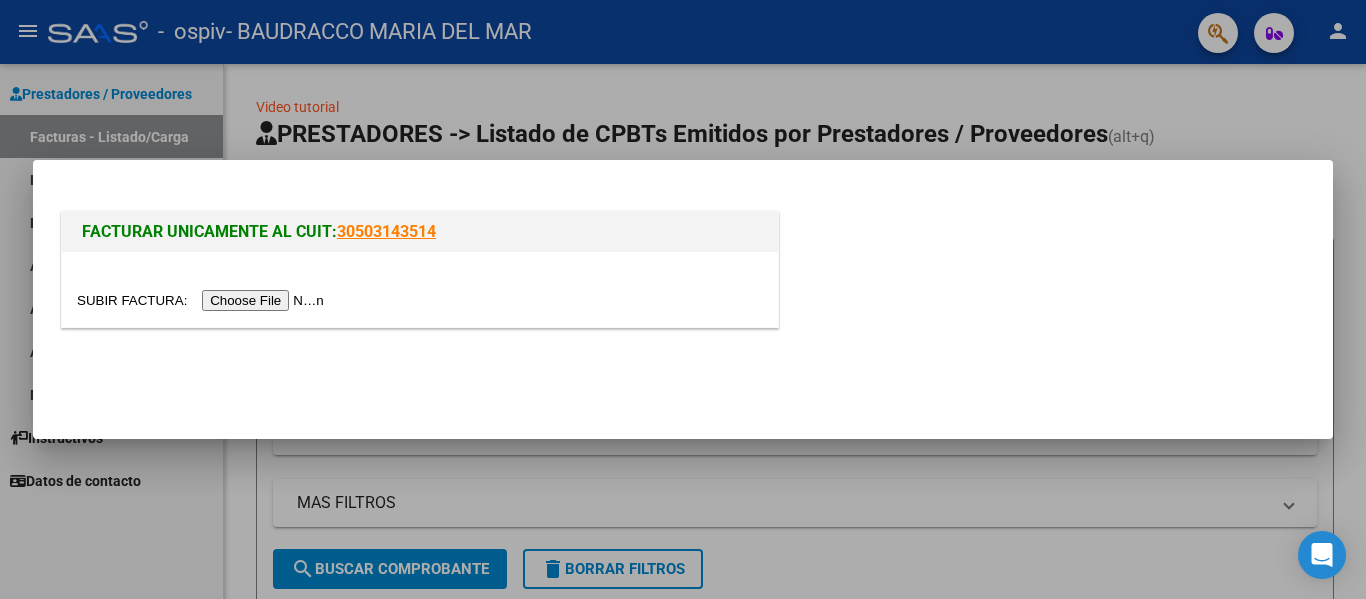 click at bounding box center [203, 300] 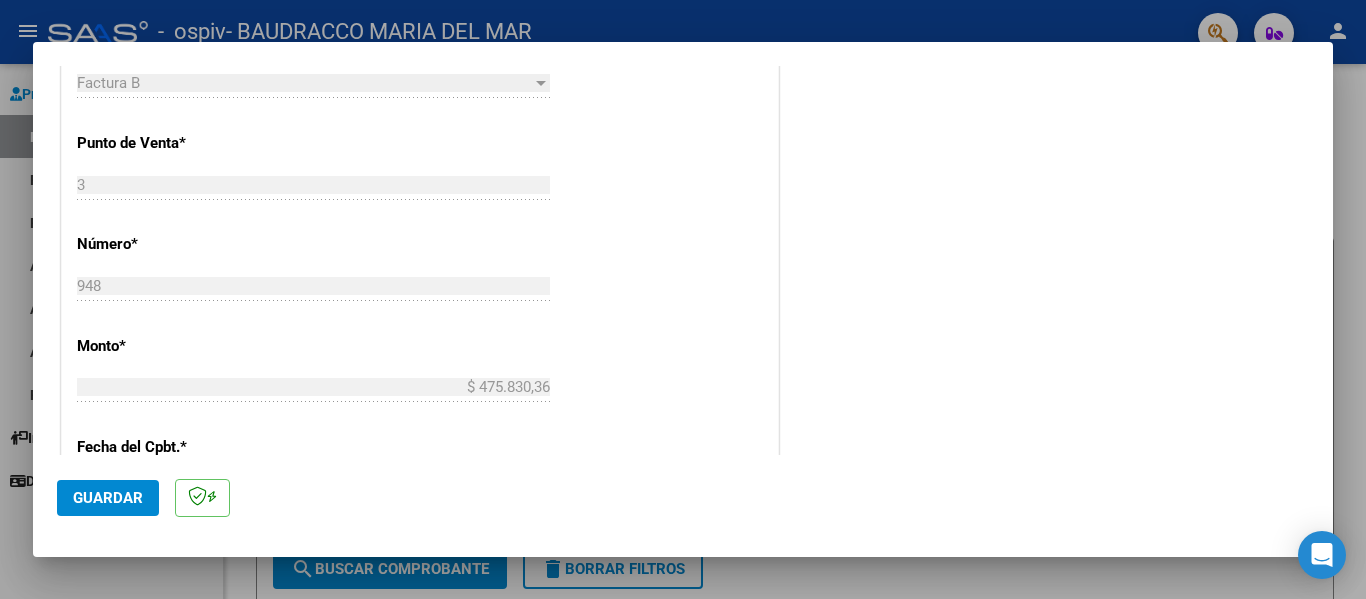 scroll, scrollTop: 776, scrollLeft: 0, axis: vertical 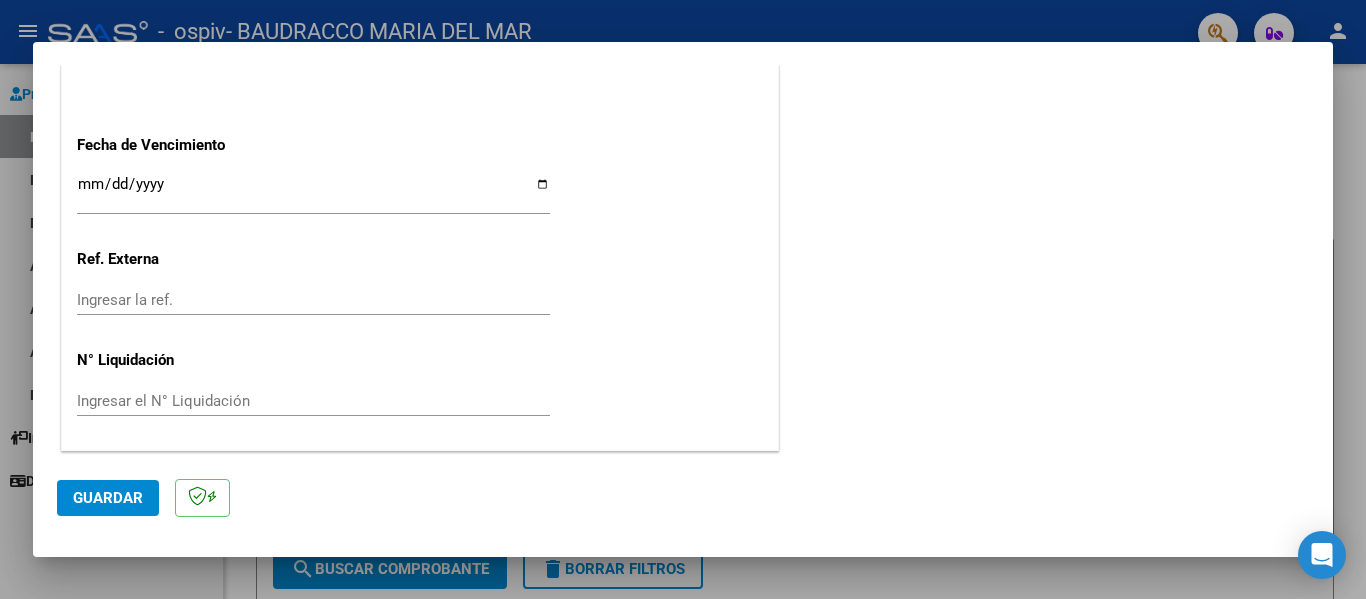 click on "Ingresar la fecha" at bounding box center [313, 192] 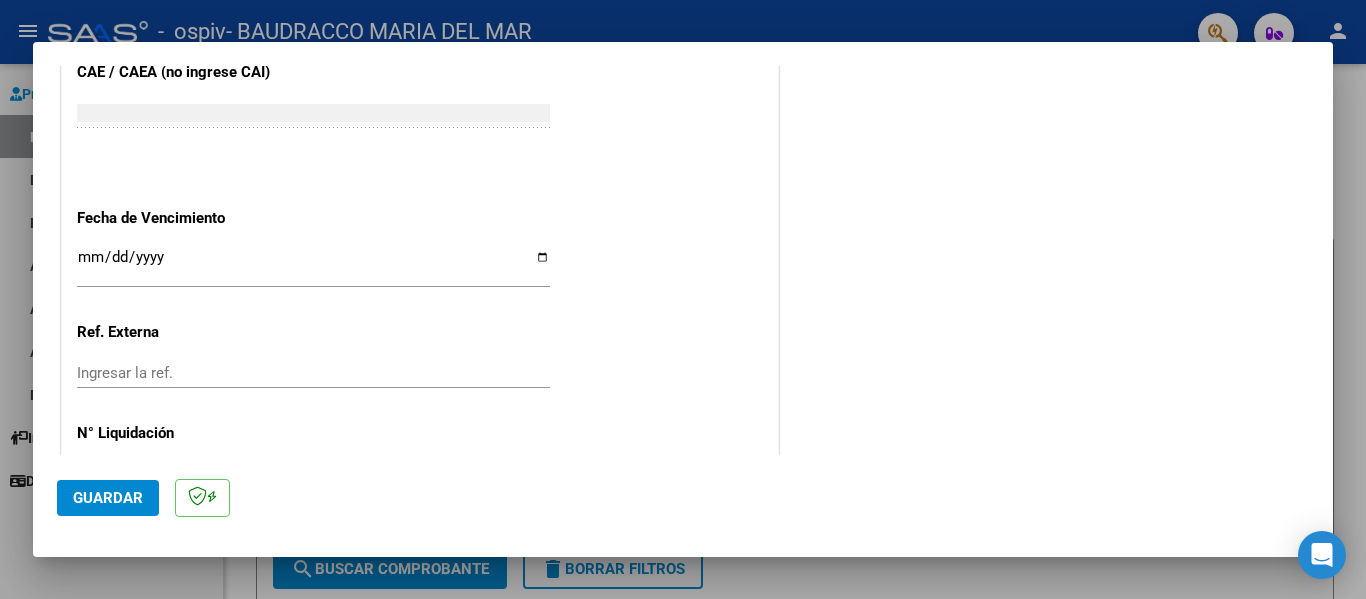 scroll, scrollTop: 1270, scrollLeft: 0, axis: vertical 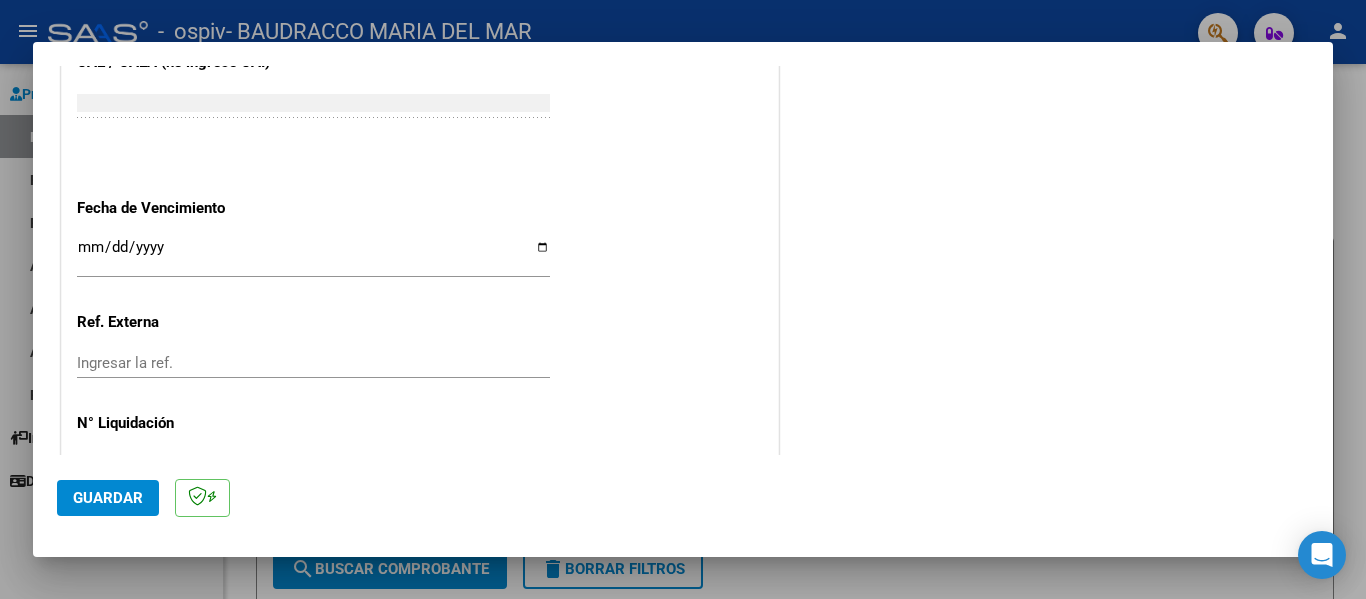 click on "Ingresar la fecha" at bounding box center [313, 255] 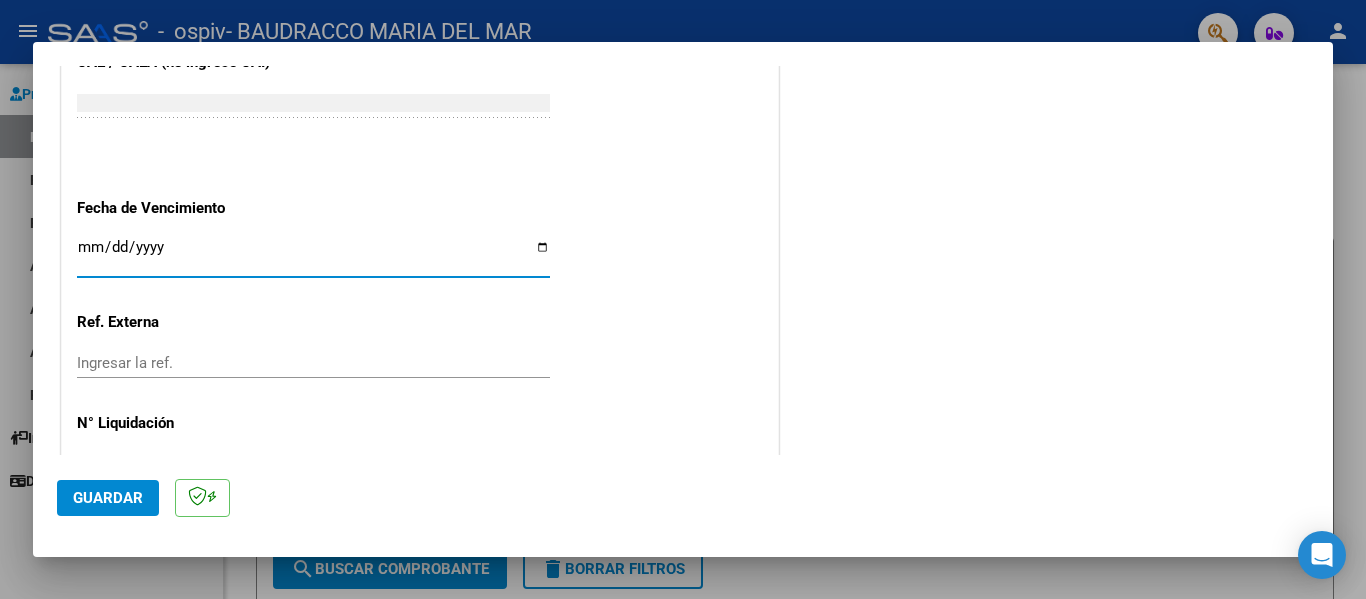click on "Ingresar la fecha" at bounding box center (313, 255) 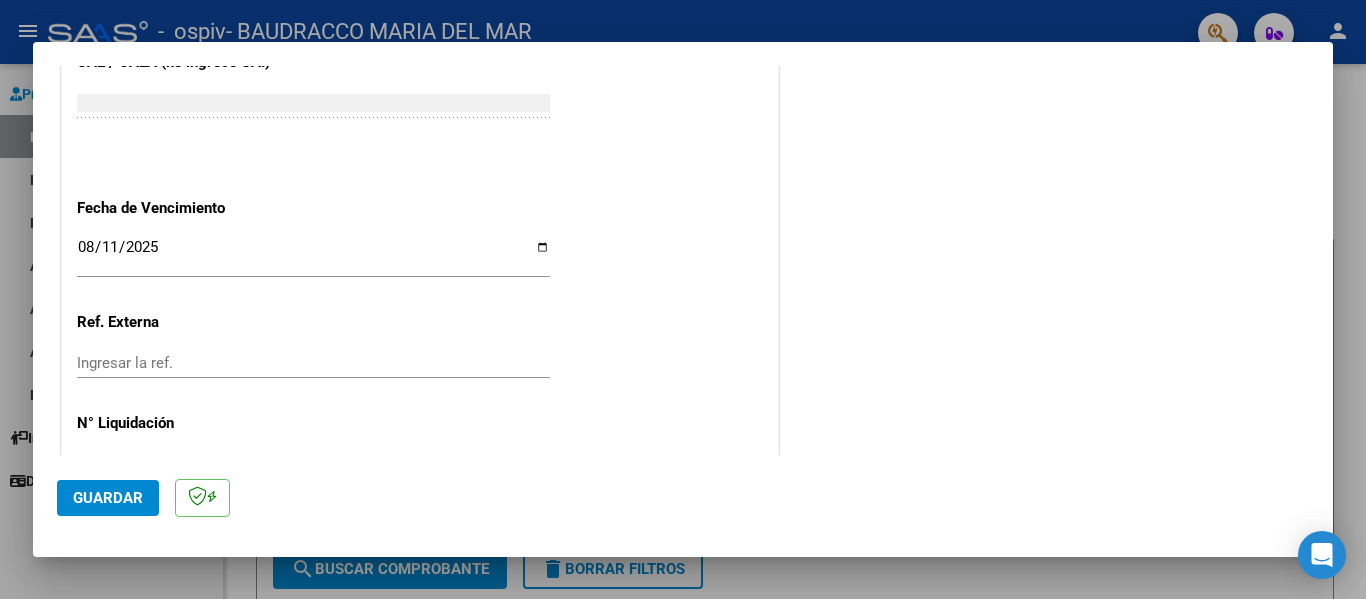scroll, scrollTop: 1333, scrollLeft: 0, axis: vertical 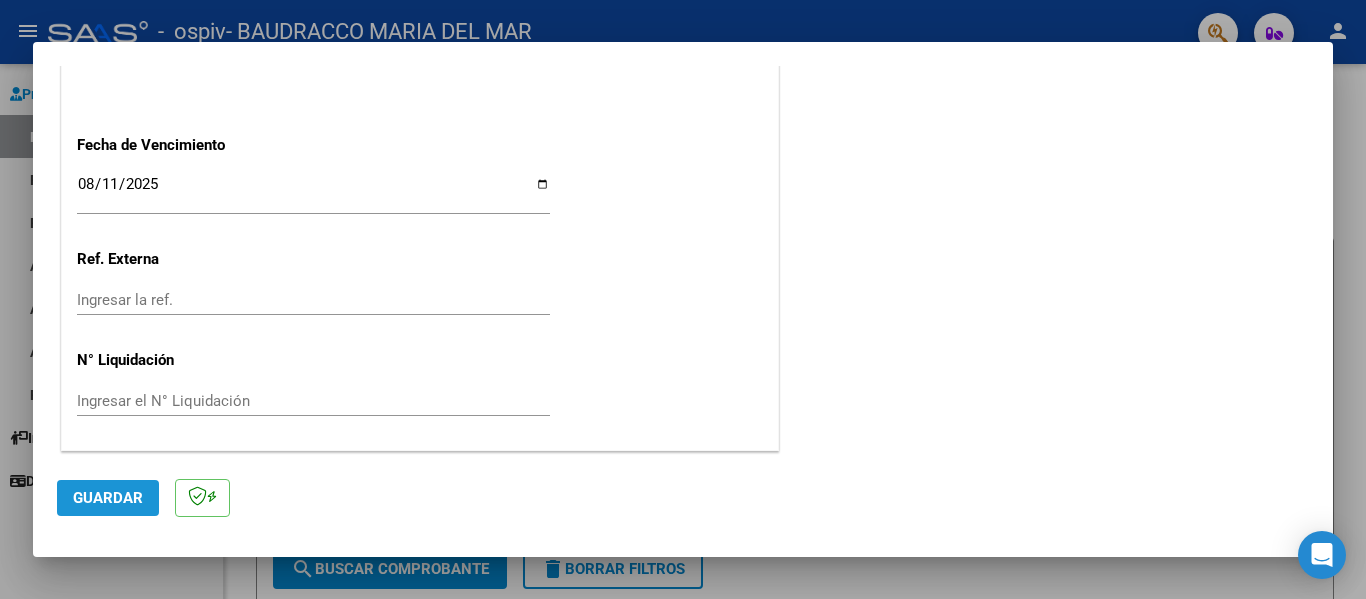 click on "Guardar" 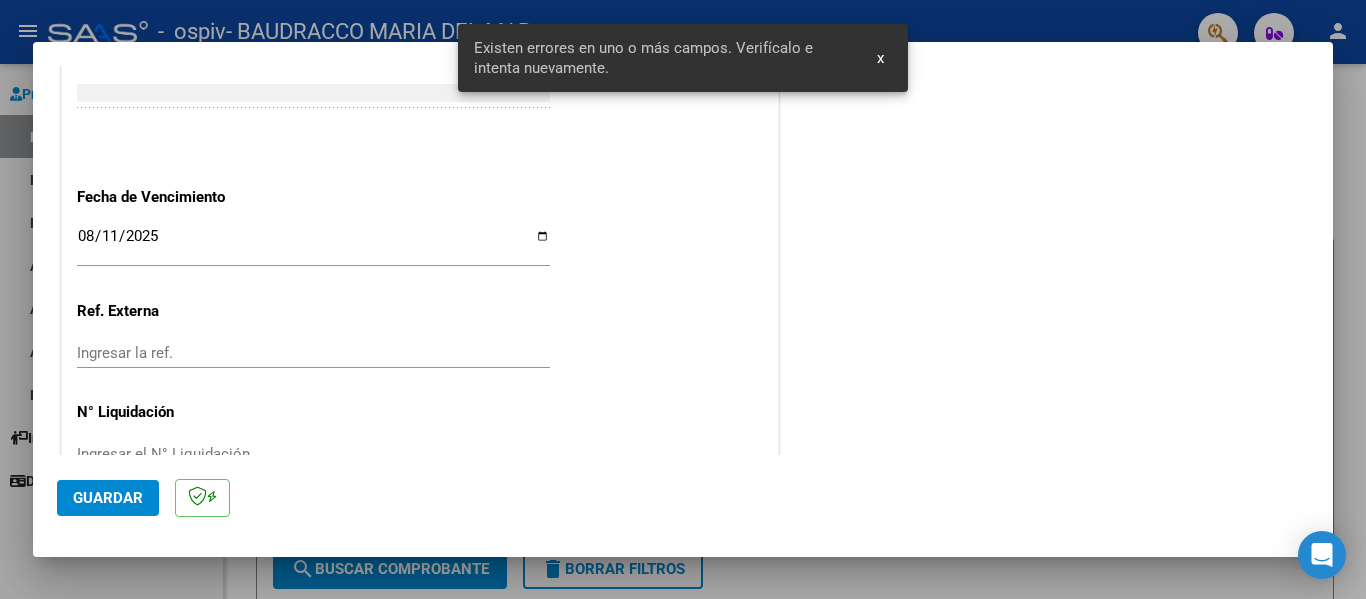 scroll, scrollTop: 464, scrollLeft: 0, axis: vertical 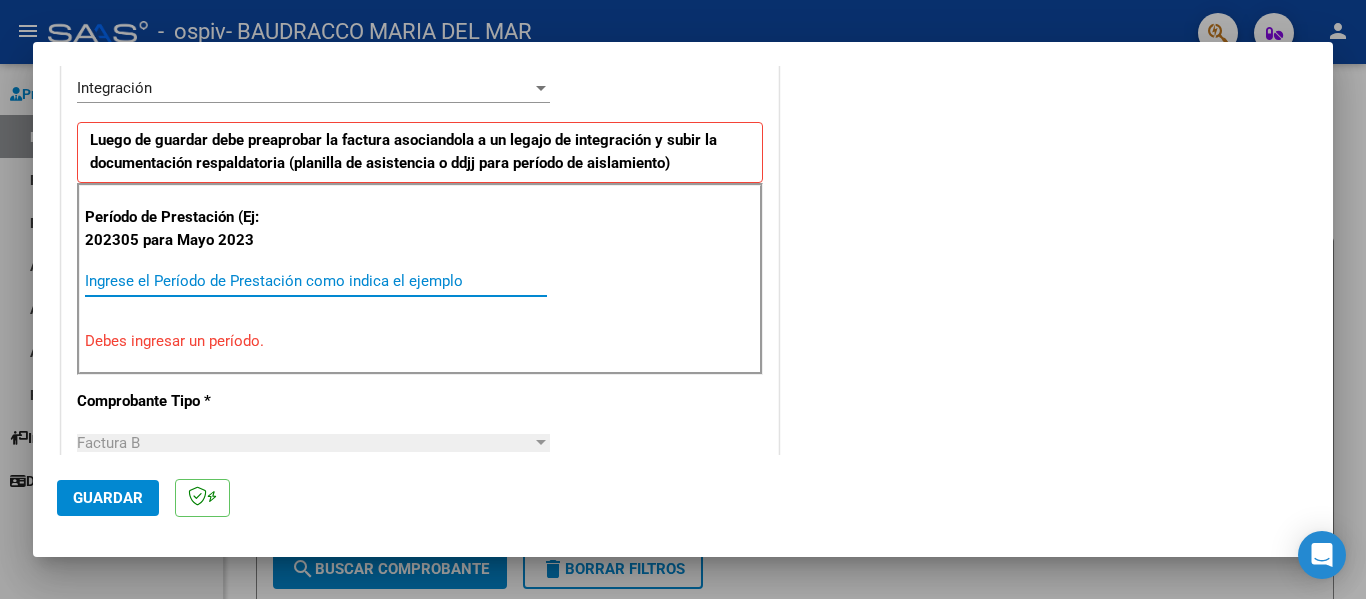 click on "Ingrese el Período de Prestación como indica el ejemplo" at bounding box center (316, 281) 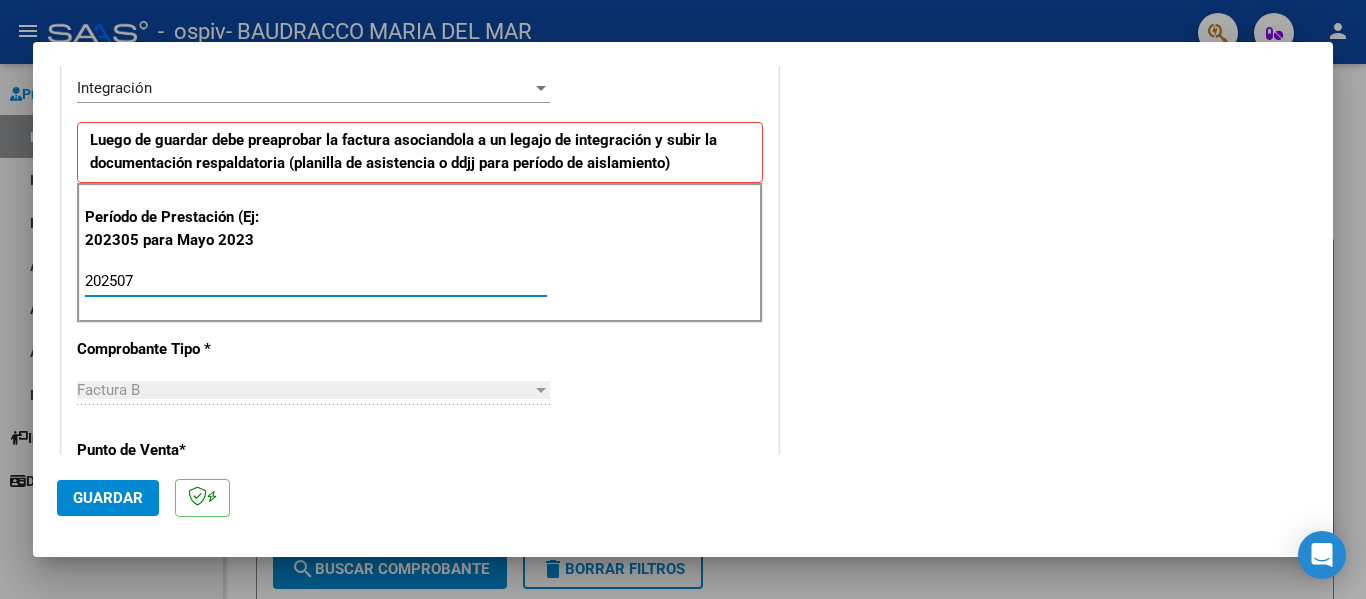 type on "202507" 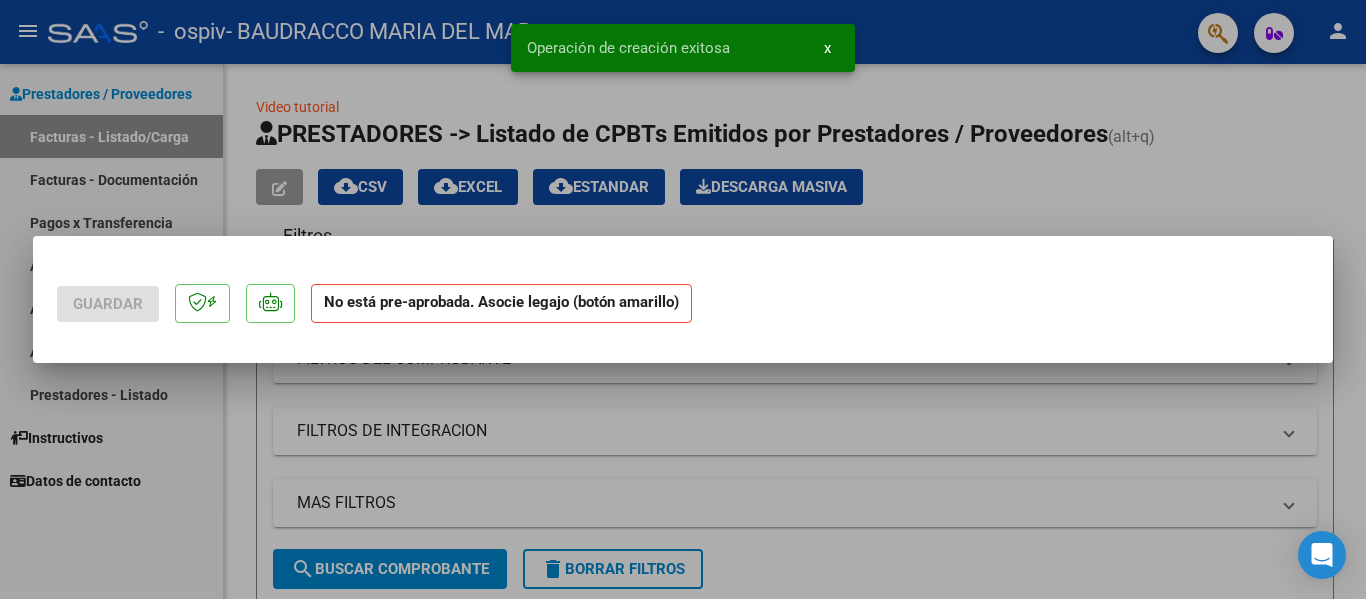 scroll, scrollTop: 0, scrollLeft: 0, axis: both 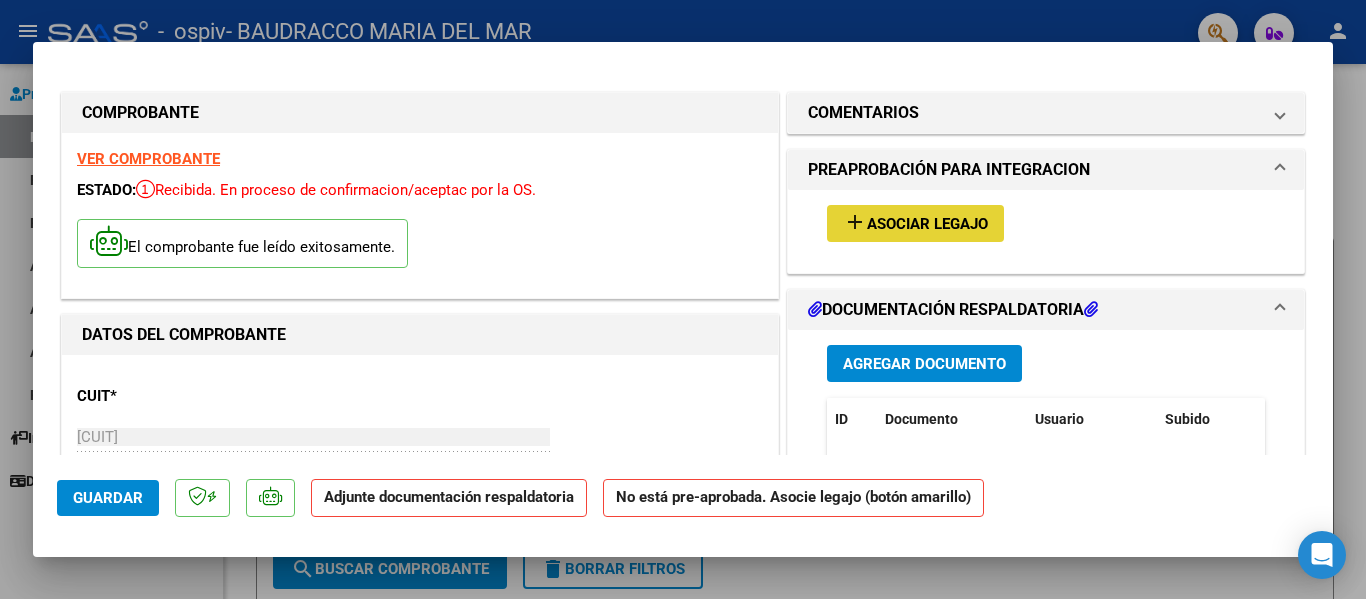 click on "add Asociar Legajo" at bounding box center (915, 223) 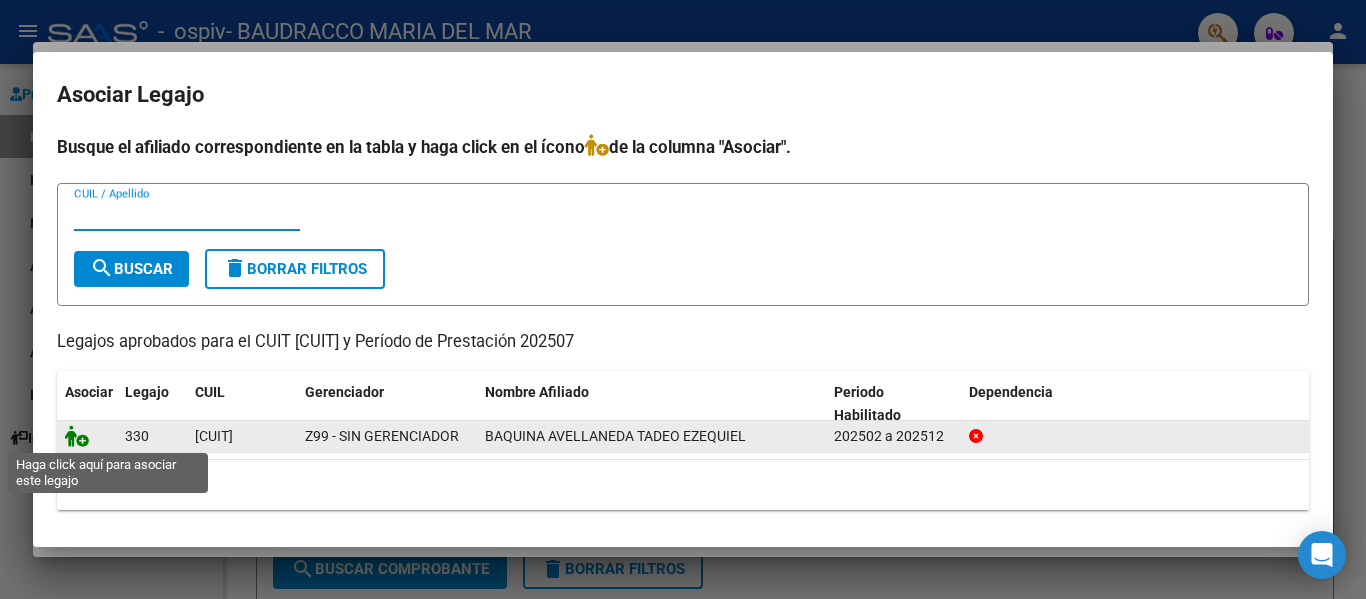 click 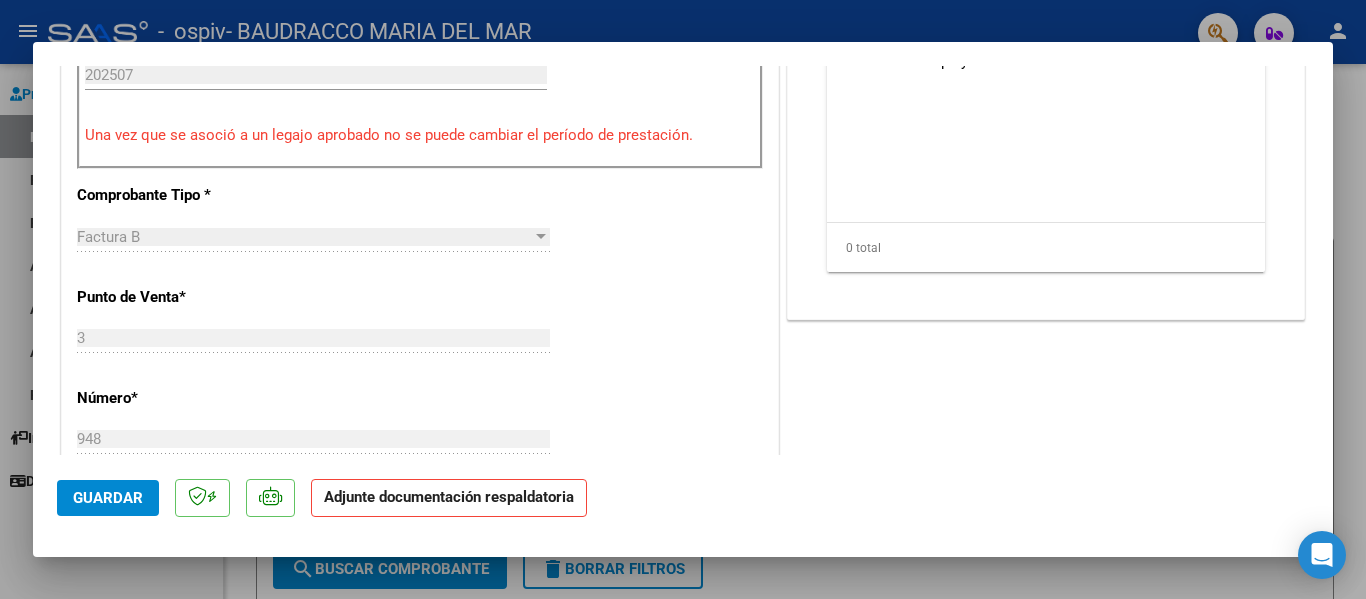 scroll, scrollTop: 548, scrollLeft: 0, axis: vertical 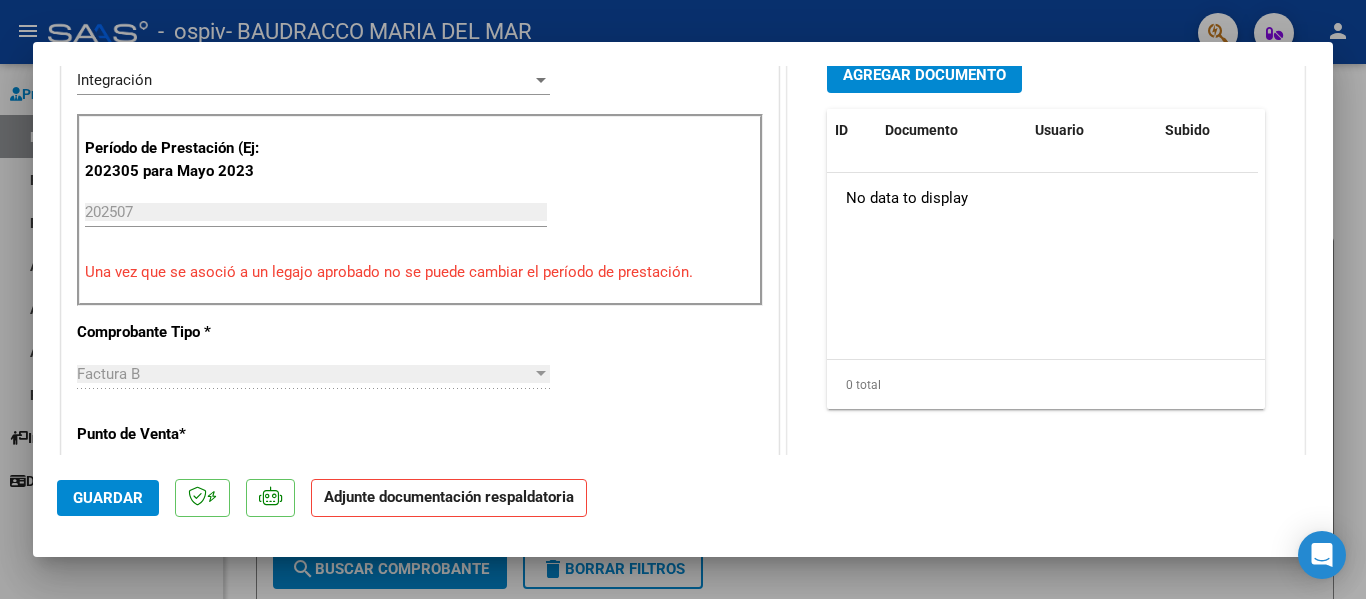 click on "Adjunte documentación respaldatoria" 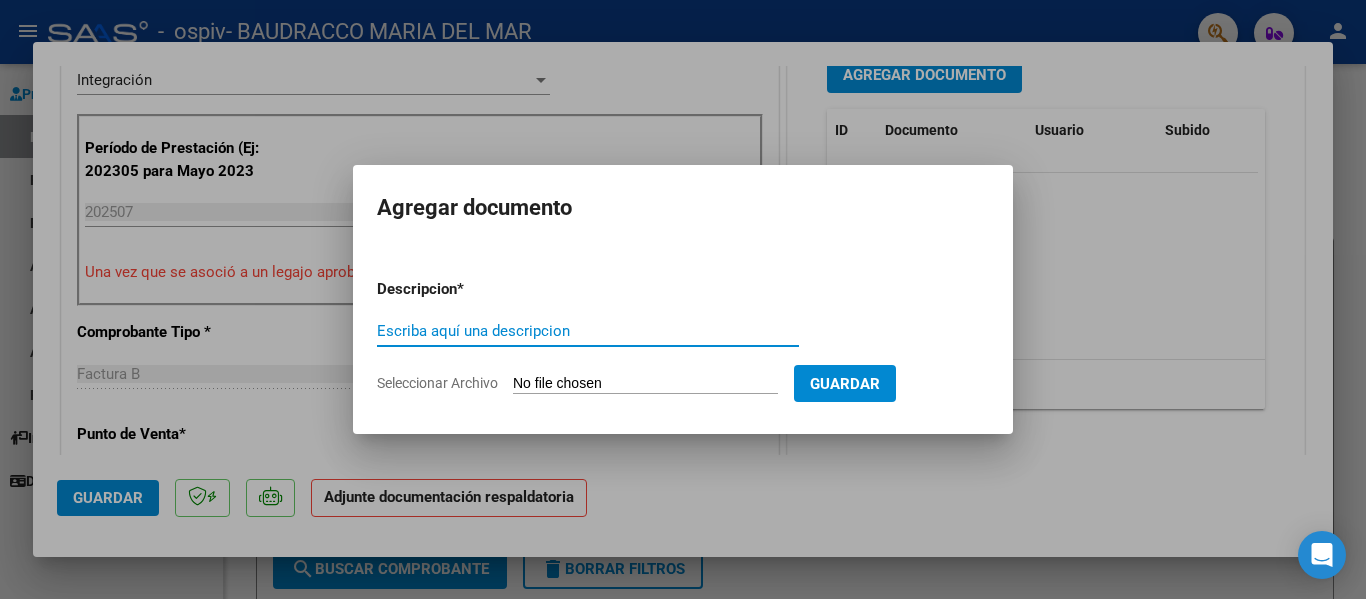 click on "Escriba aquí una descripcion" at bounding box center [588, 331] 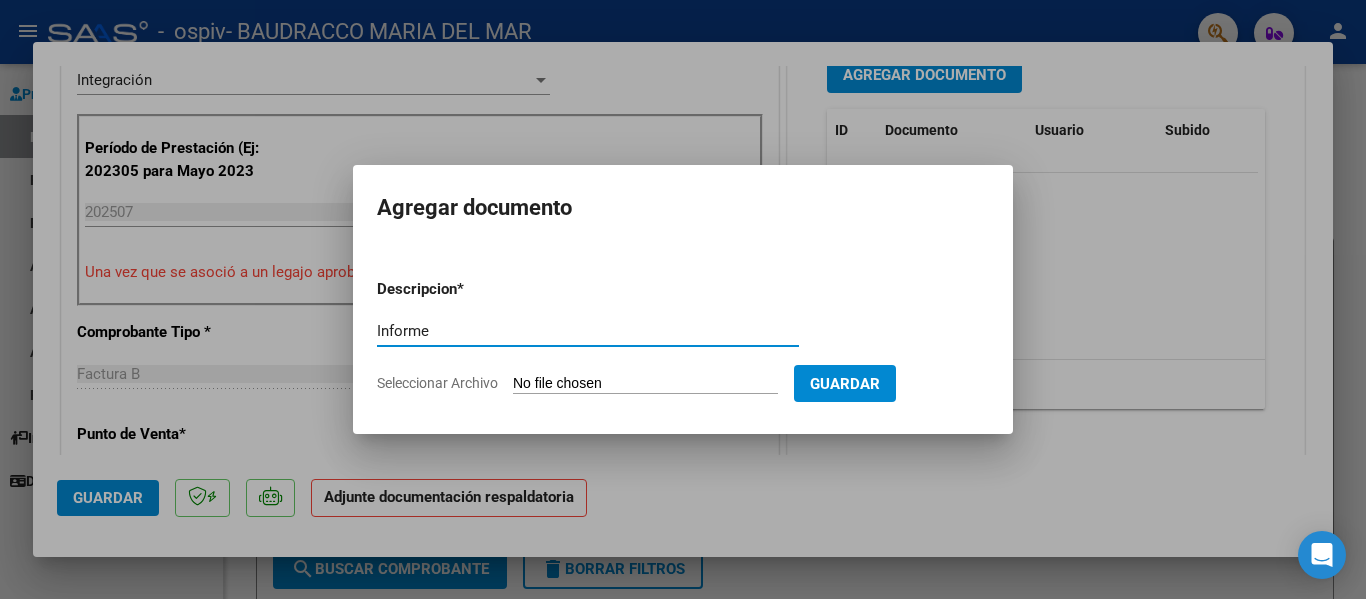 type on "Informe" 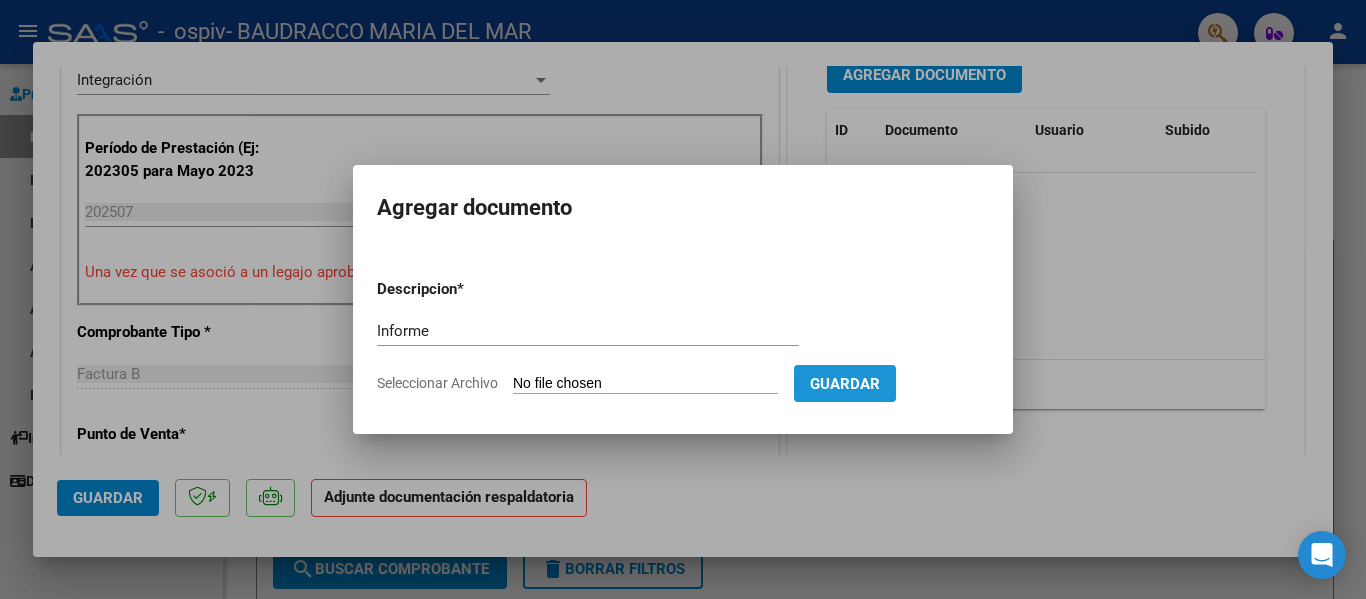 click on "Guardar" at bounding box center [845, 383] 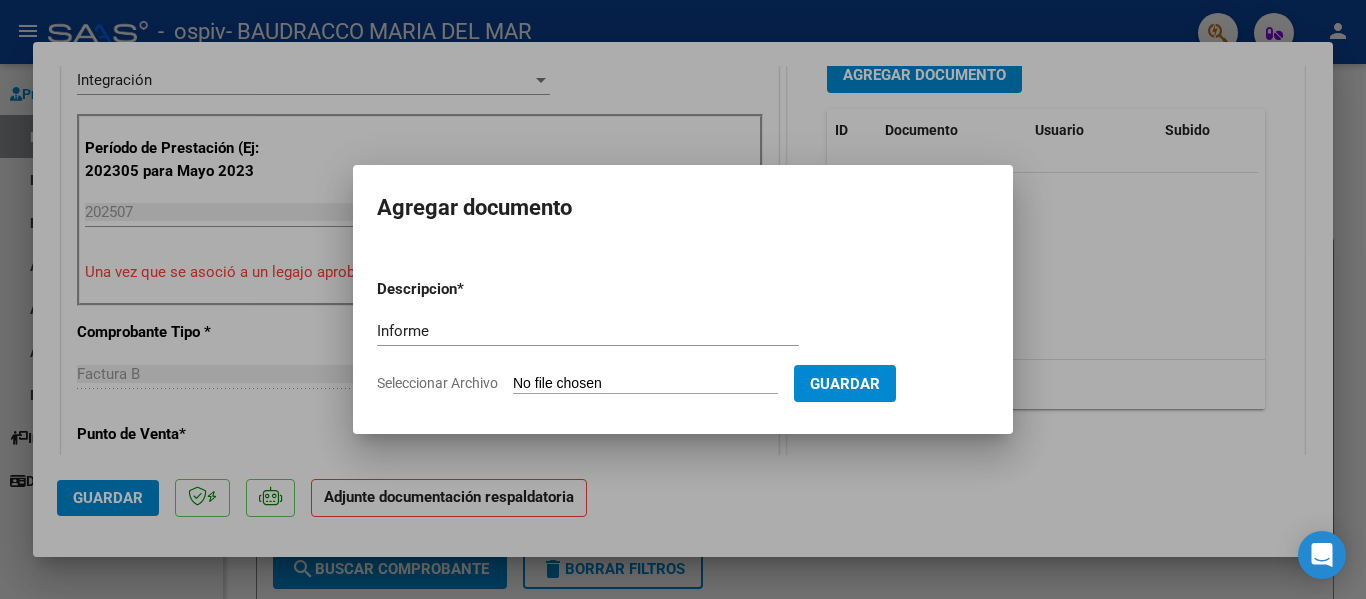 click on "Seleccionar Archivo" at bounding box center (645, 384) 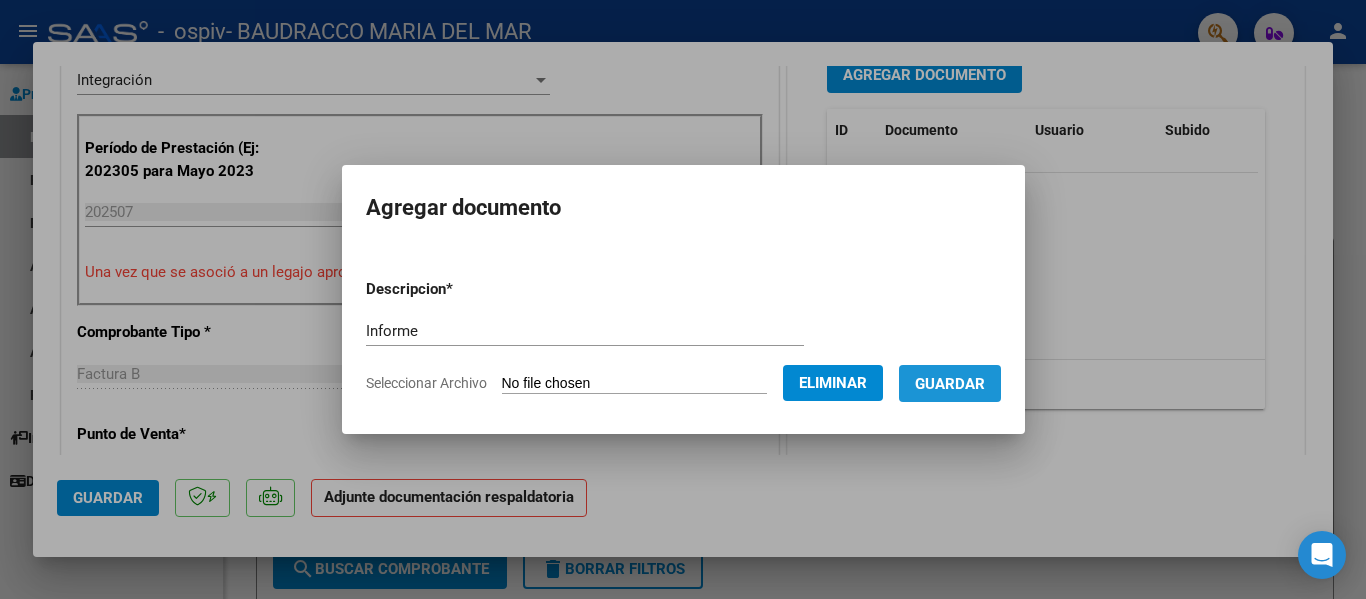 click on "Guardar" at bounding box center [950, 384] 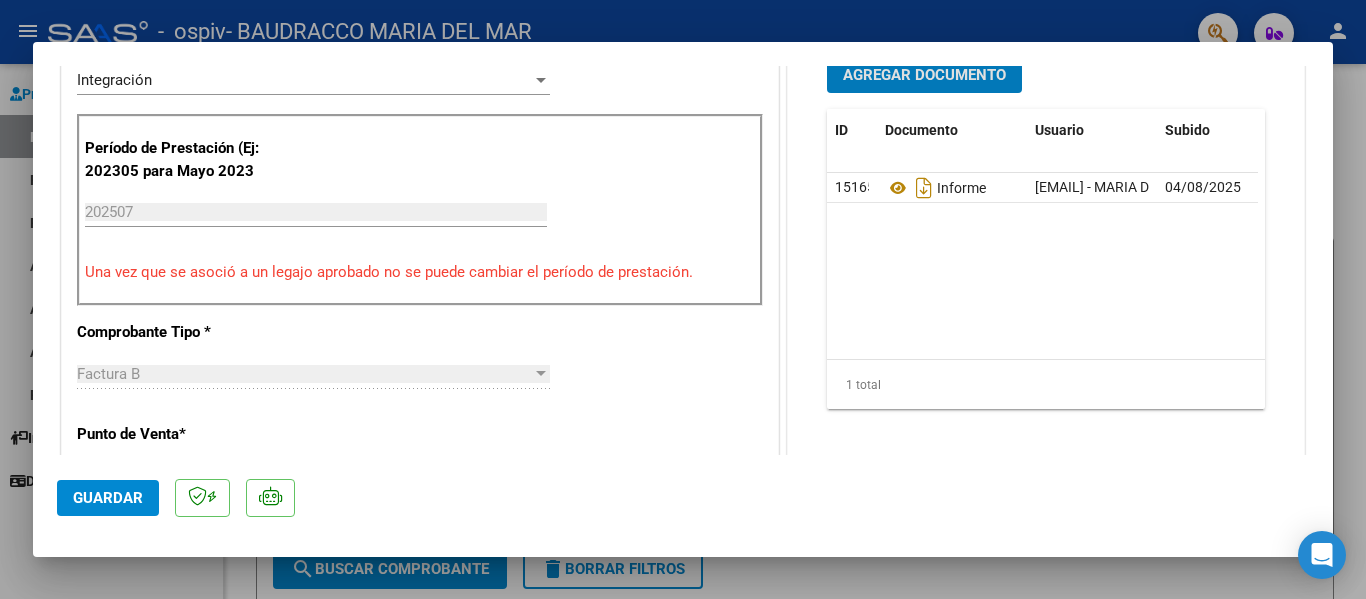 click on "Agregar Documento" at bounding box center [924, 75] 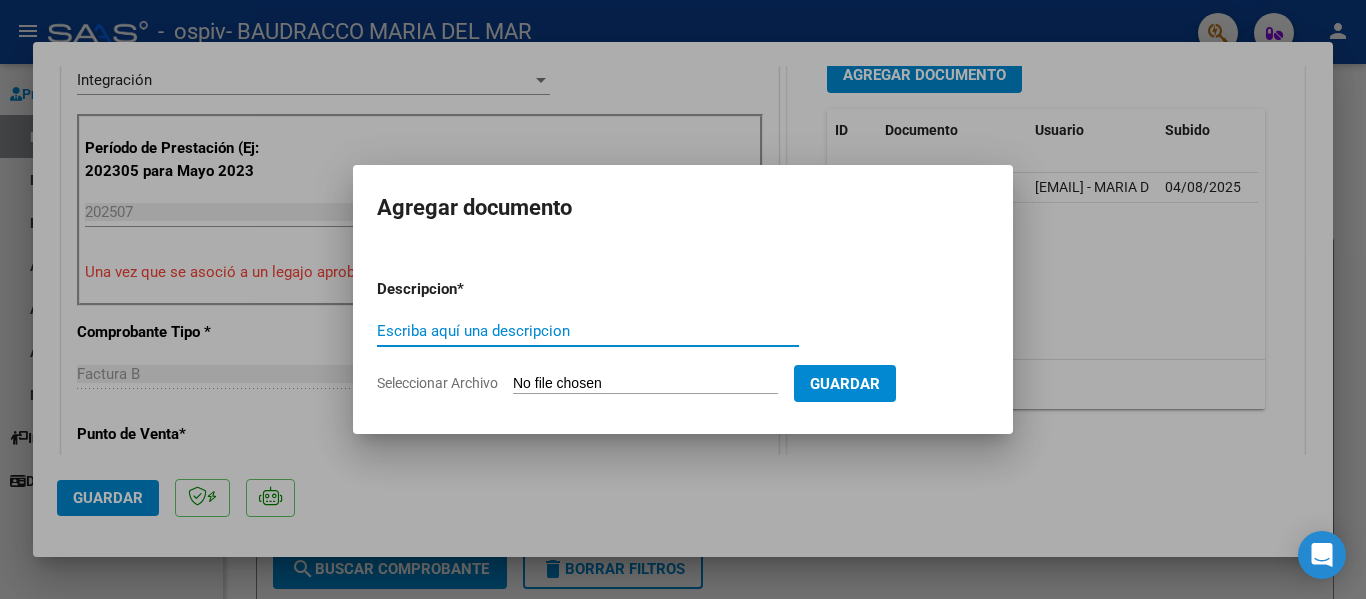 click on "Escriba aquí una descripcion" at bounding box center [588, 331] 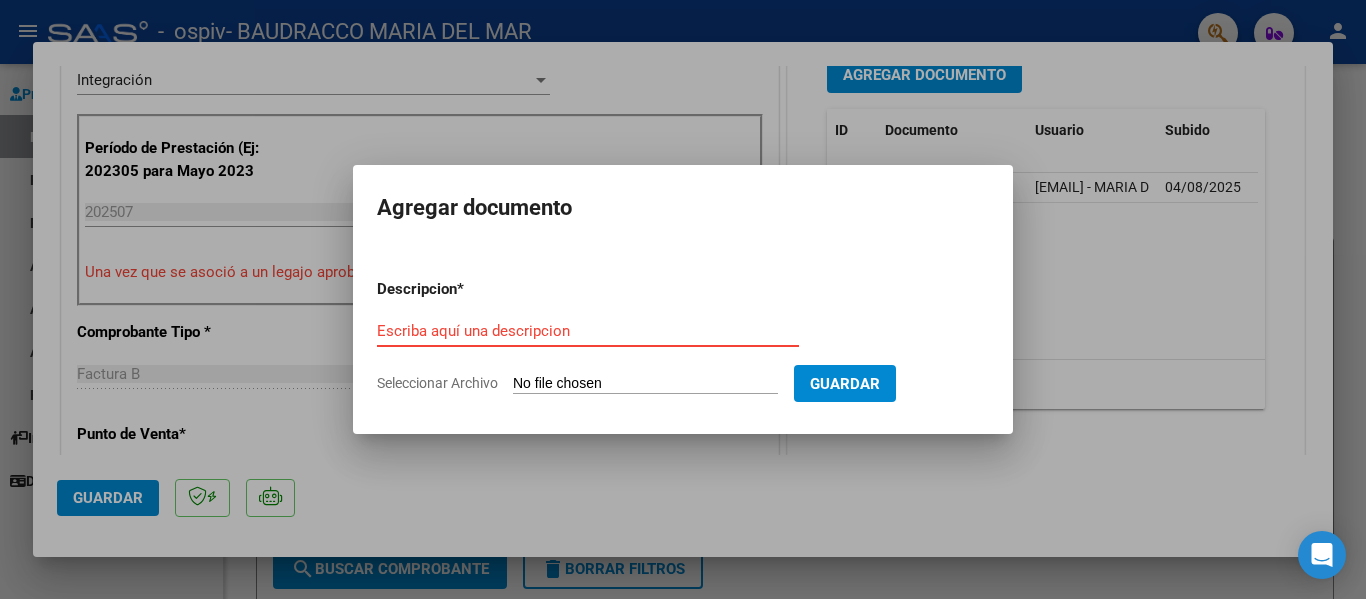 click on "Escriba aquí una descripcion" at bounding box center (588, 331) 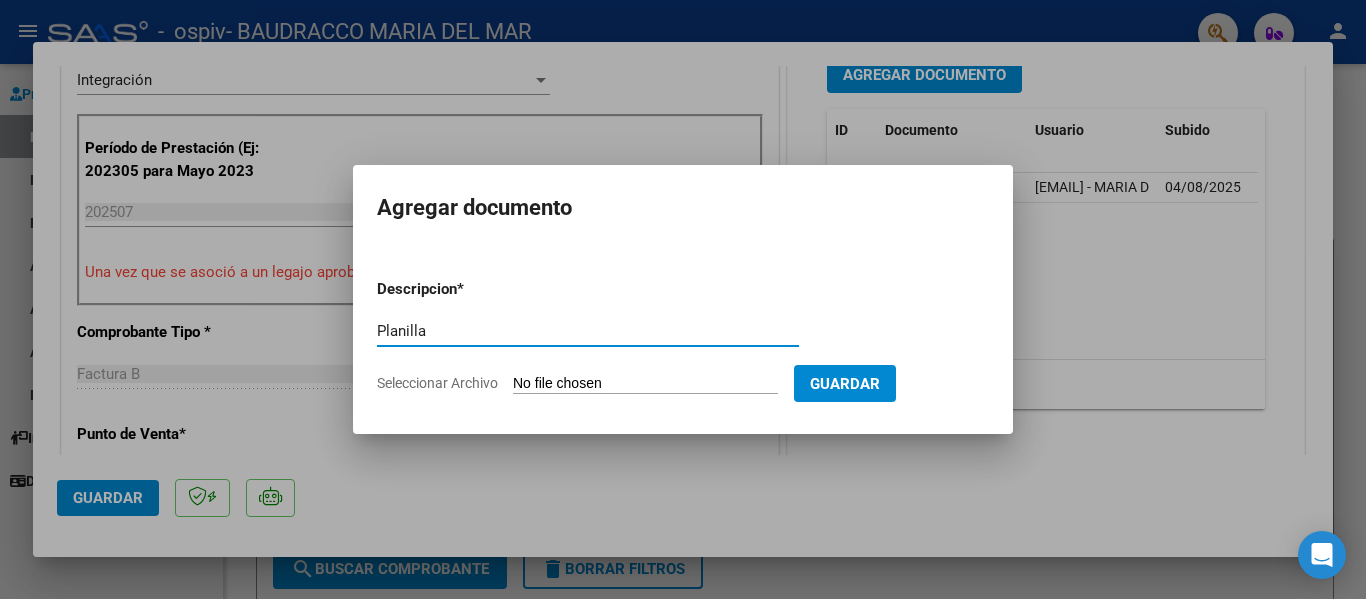 type on "Planilla" 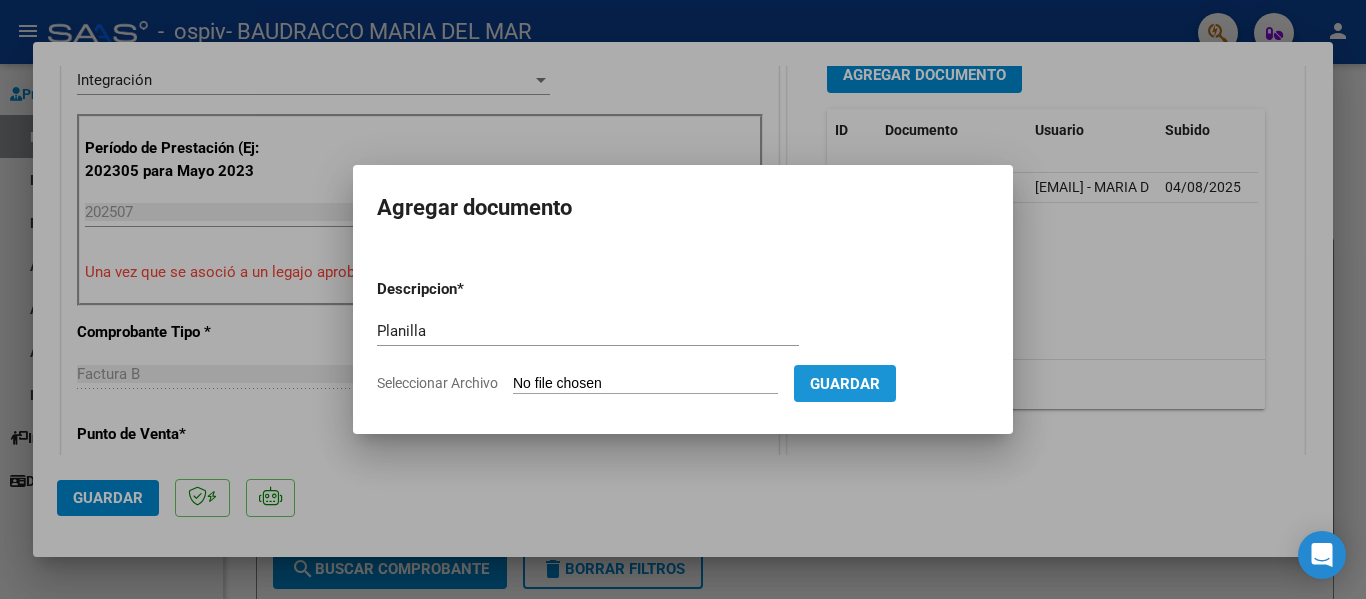 click on "Guardar" at bounding box center [845, 384] 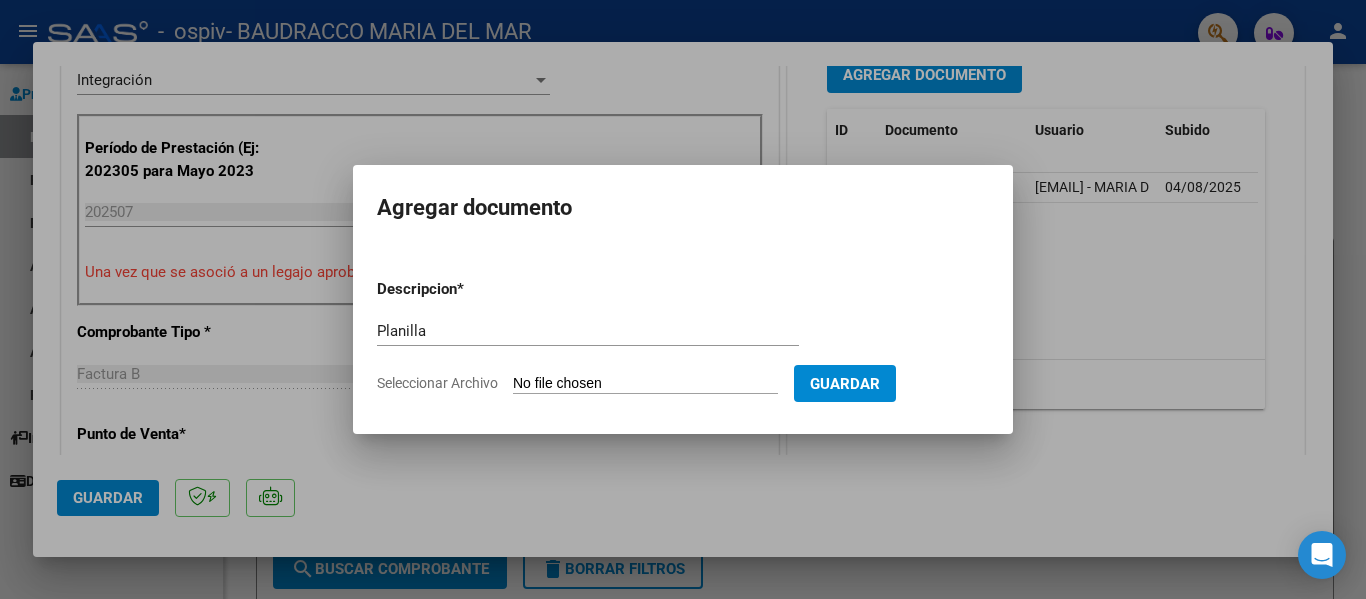 click on "Guardar" at bounding box center [845, 384] 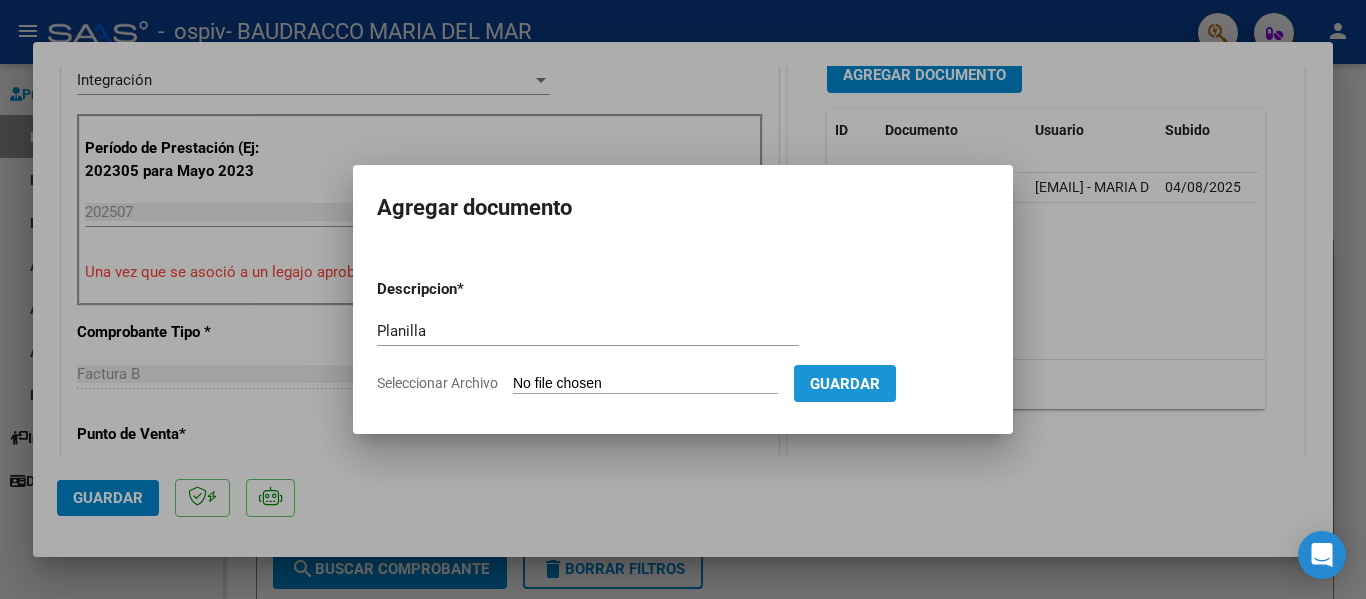 click on "Guardar" at bounding box center [845, 384] 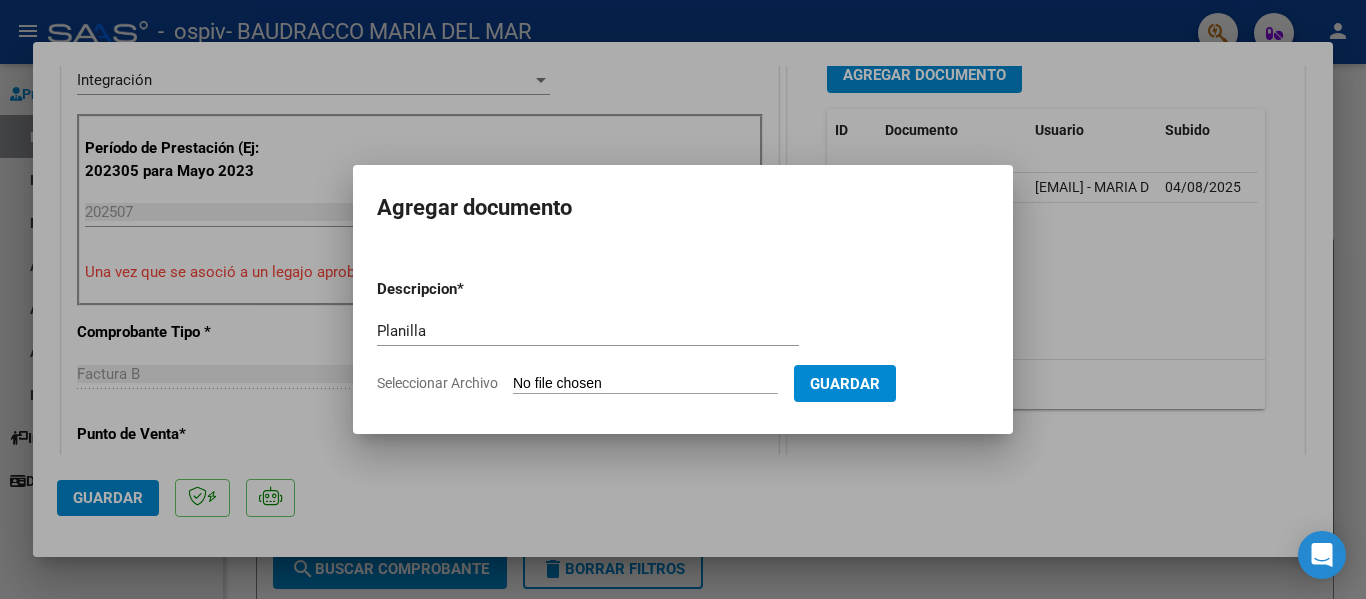 click on "Seleccionar Archivo" at bounding box center [645, 384] 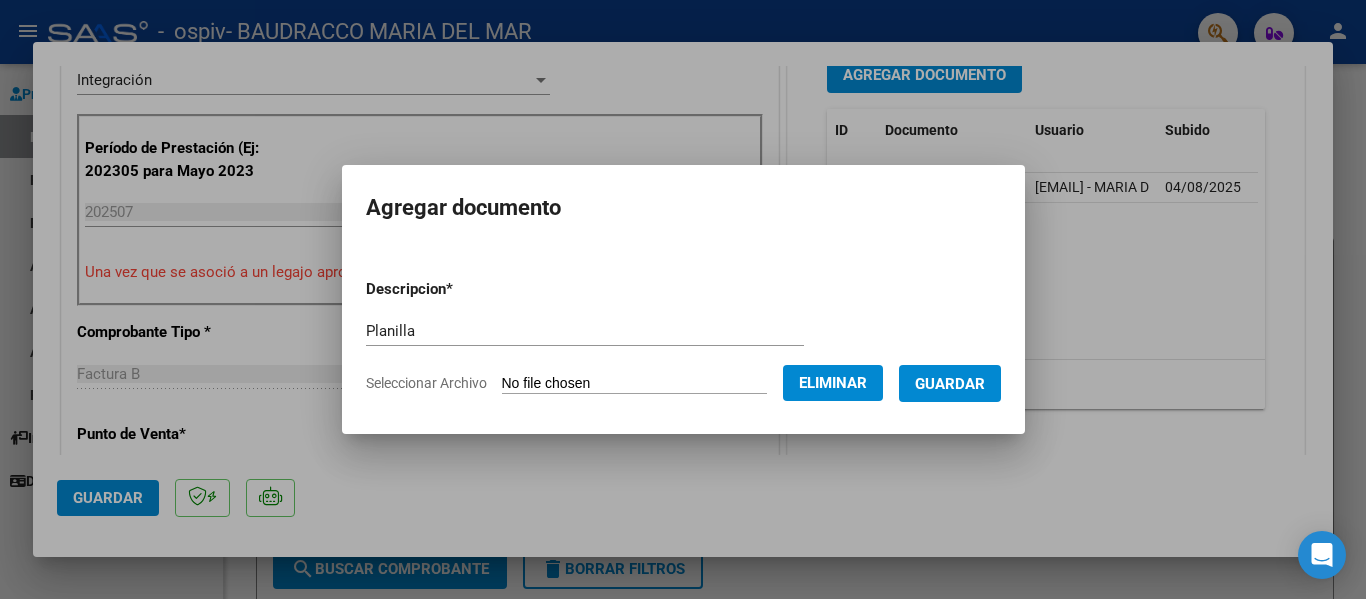 click on "Guardar" at bounding box center [950, 384] 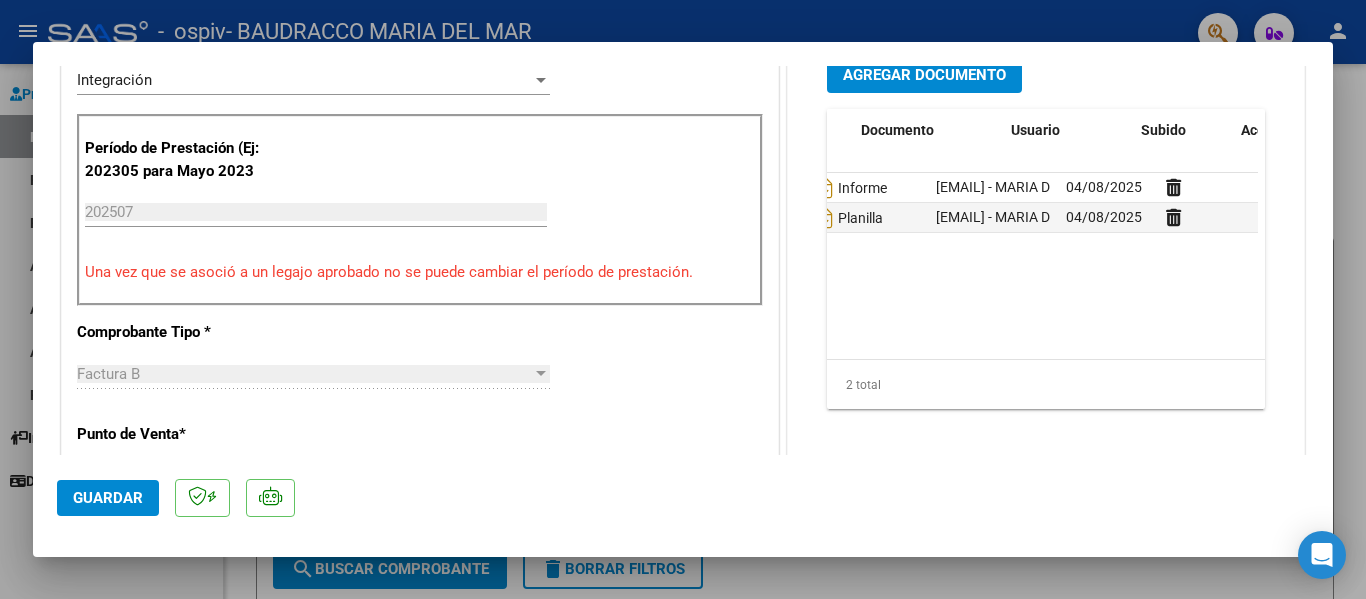 scroll, scrollTop: 0, scrollLeft: 0, axis: both 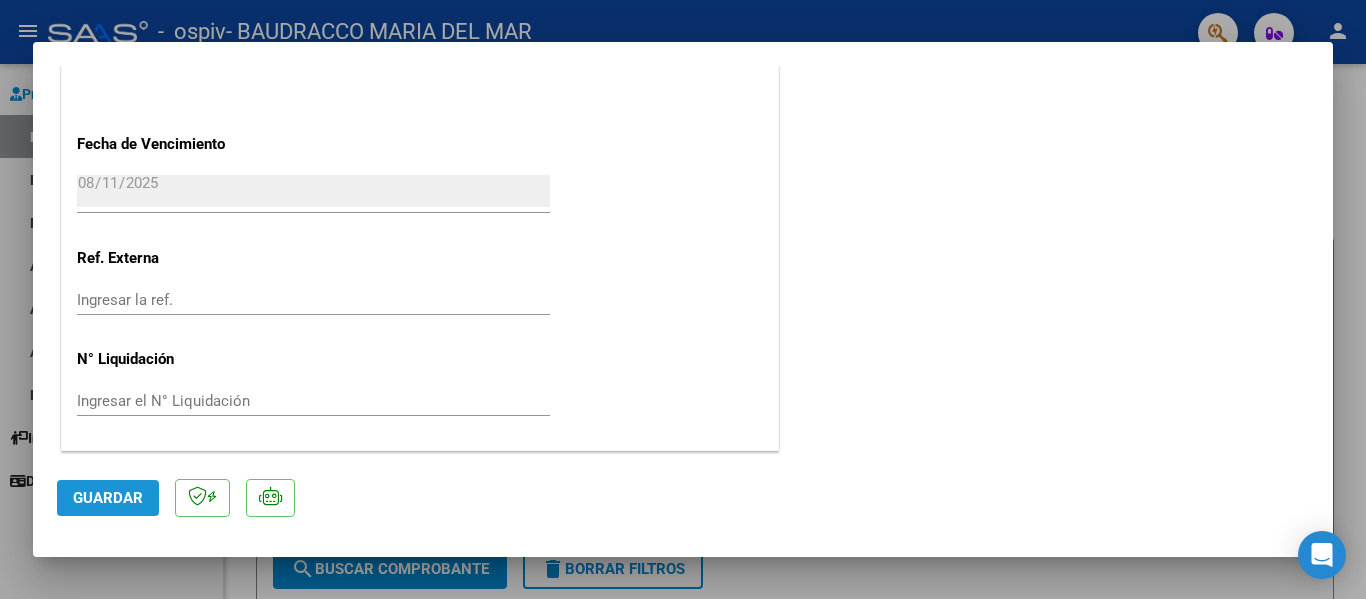 click on "Guardar" 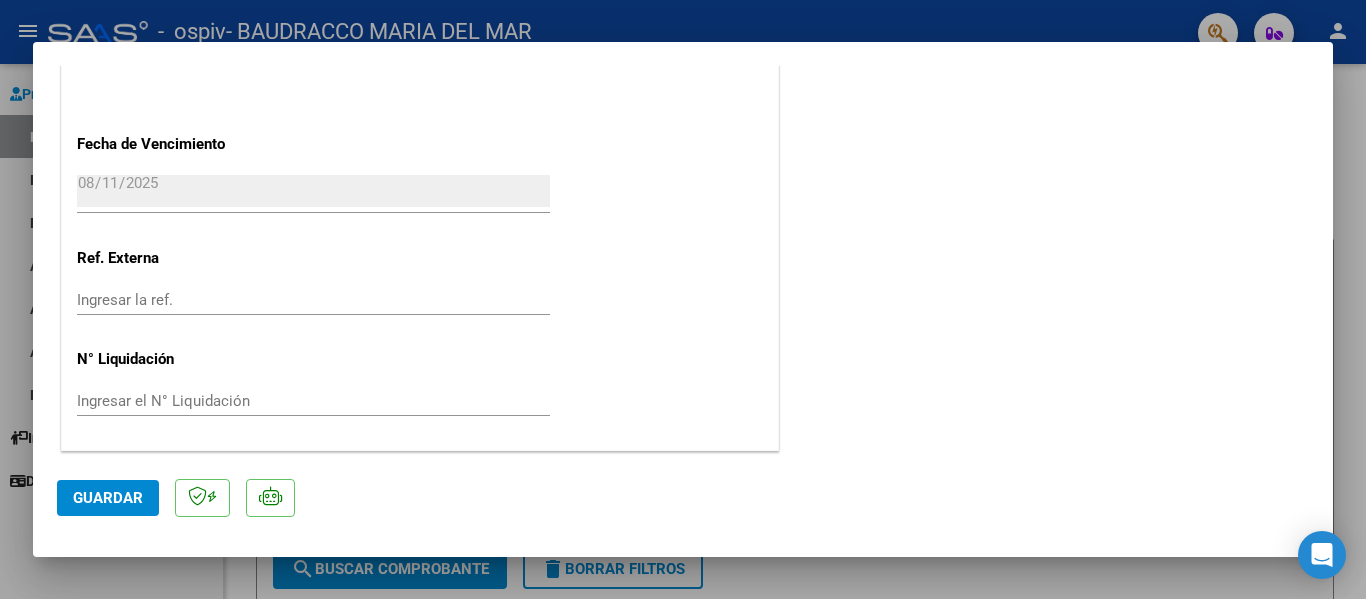drag, startPoint x: 1314, startPoint y: 402, endPoint x: 1301, endPoint y: 514, distance: 112.75194 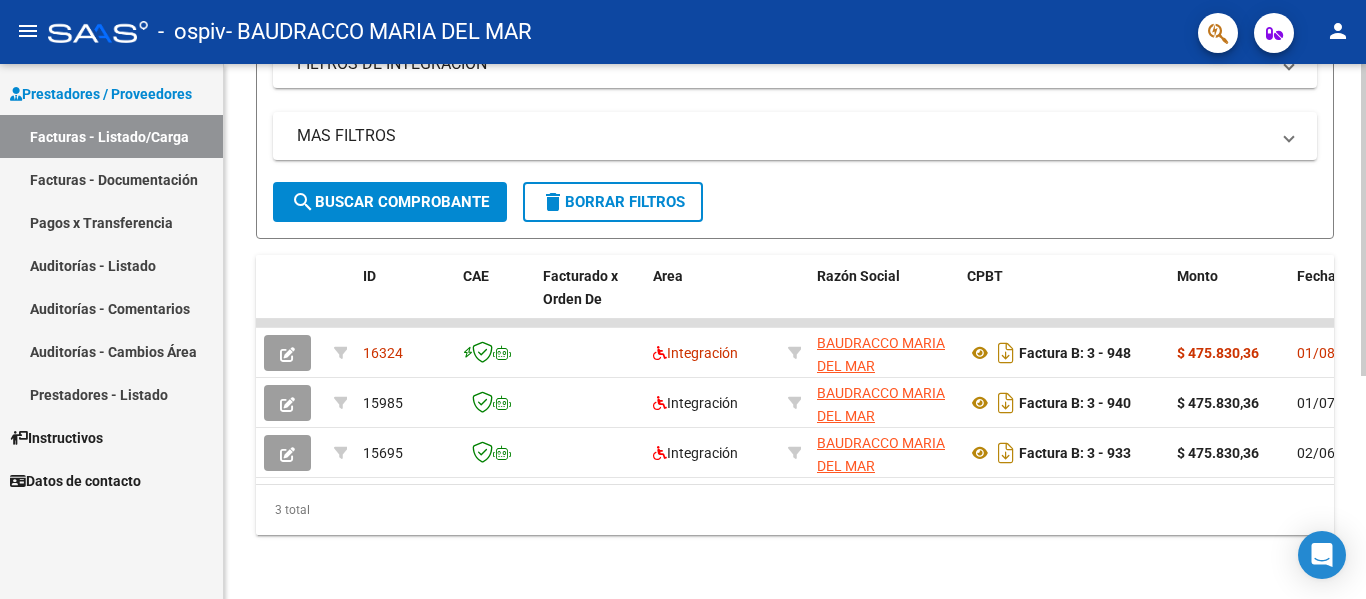 scroll, scrollTop: 377, scrollLeft: 0, axis: vertical 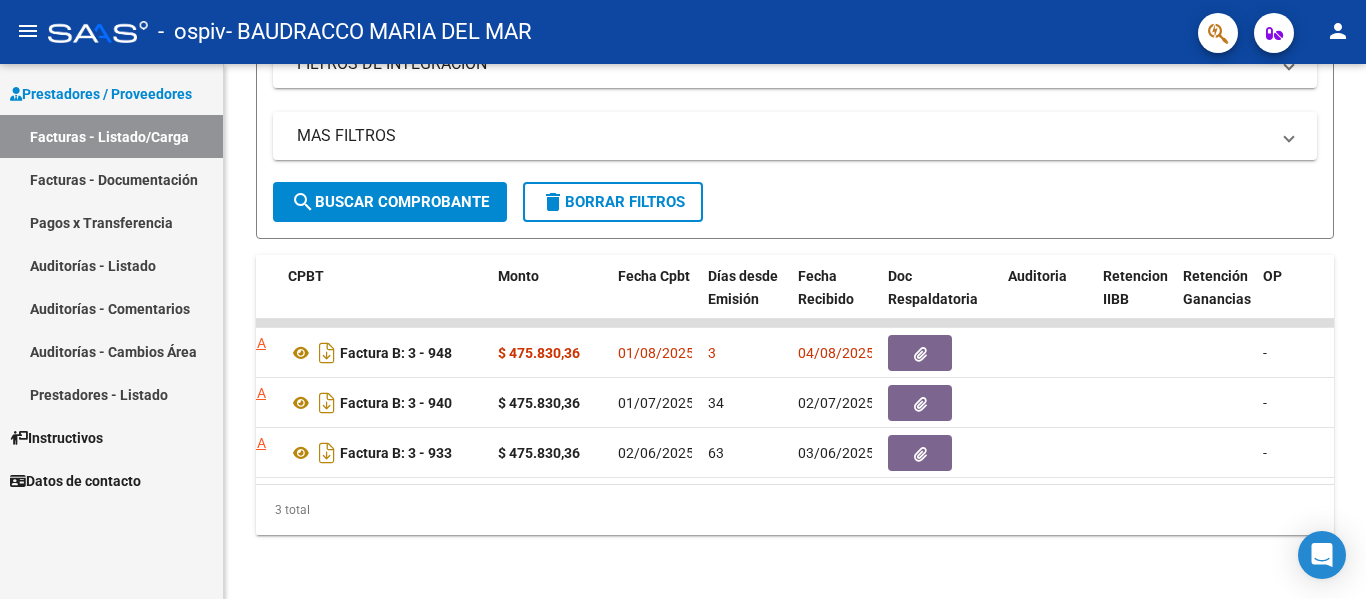 drag, startPoint x: 593, startPoint y: 504, endPoint x: 206, endPoint y: 489, distance: 387.2906 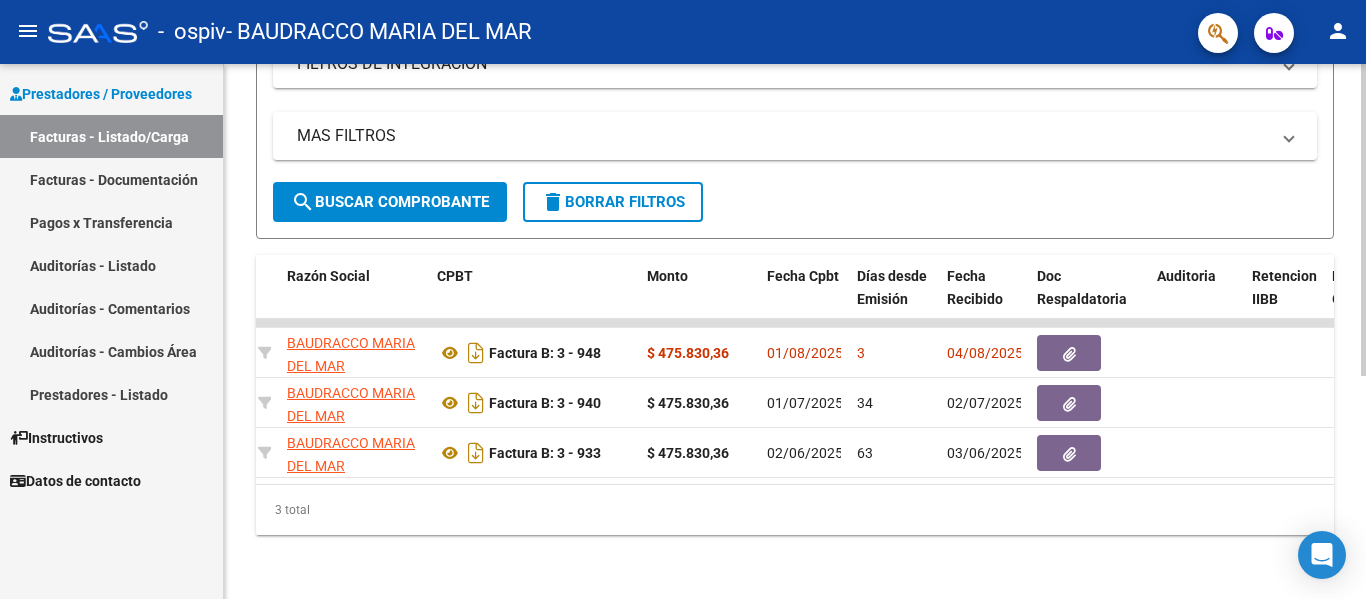 click on "Video tutorial   PRESTADORES -> Listado de CPBTs Emitidos por Prestadores / Proveedores (alt+q)   Cargar Comprobante
cloud_download  CSV  cloud_download  EXCEL  cloud_download  Estandar   Descarga Masiva
Filtros Id Area Area Todos Confirmado   Mostrar totalizadores   FILTROS DEL COMPROBANTE  Comprobante Tipo Comprobante Tipo Start date – End date Fec. Comprobante Desde / Hasta Días Emisión Desde(cant. días) Días Emisión Hasta(cant. días) CUIT / Razón Social Pto. Venta Nro. Comprobante Código SSS CAE Válido CAE Válido Todos Cargado Módulo Hosp. Todos Tiene facturacion Apócrifa Hospital Refes  FILTROS DE INTEGRACION  Período De Prestación Campos del Archivo de Rendición Devuelto x SSS (dr_envio) Todos Rendido x SSS (dr_envio) Tipo de Registro Tipo de Registro Período Presentación Período Presentación Campos del Legajo Asociado (preaprobación) Afiliado Legajo (cuil/nombre) Todos Solo facturas preaprobadas  MAS FILTROS  Todos Con Doc. Respaldatoria Todos Con Trazabilidad Todos – – 3" 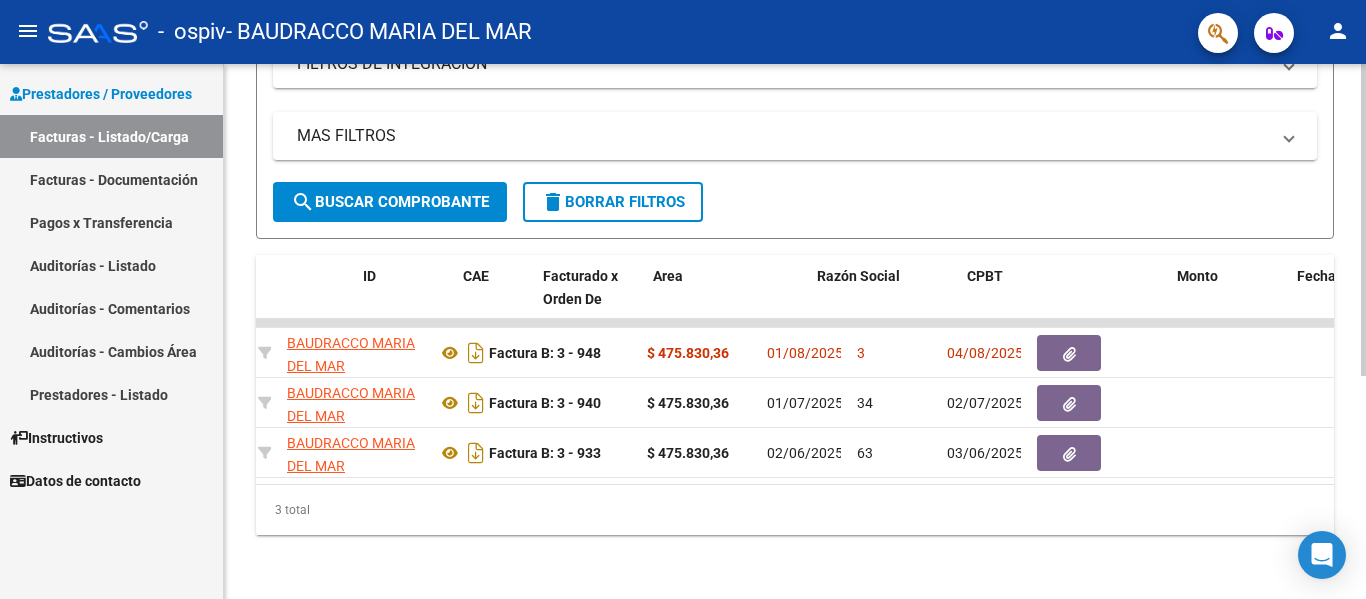 scroll, scrollTop: 0, scrollLeft: 0, axis: both 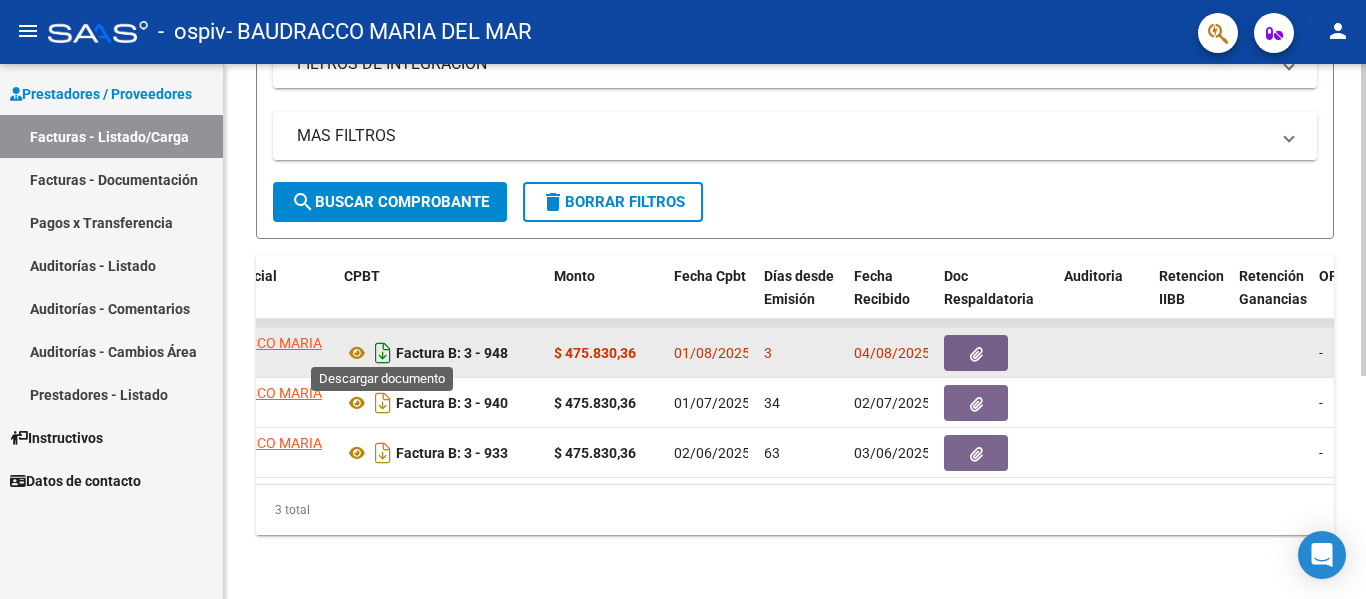 click 